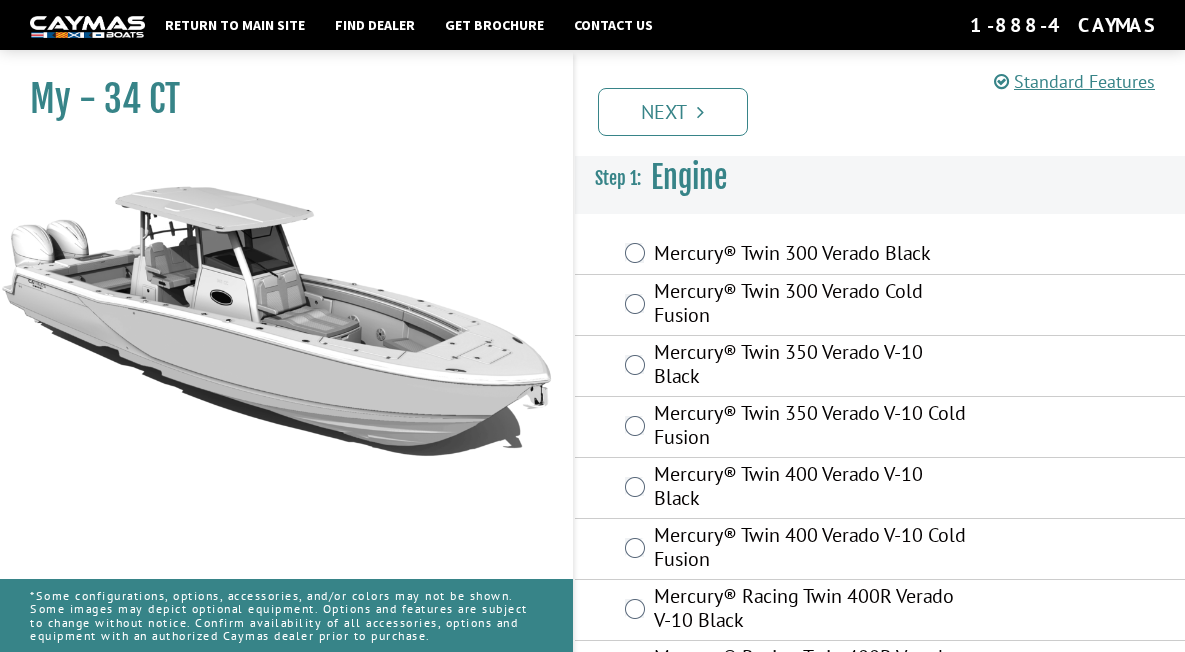 scroll, scrollTop: 0, scrollLeft: 0, axis: both 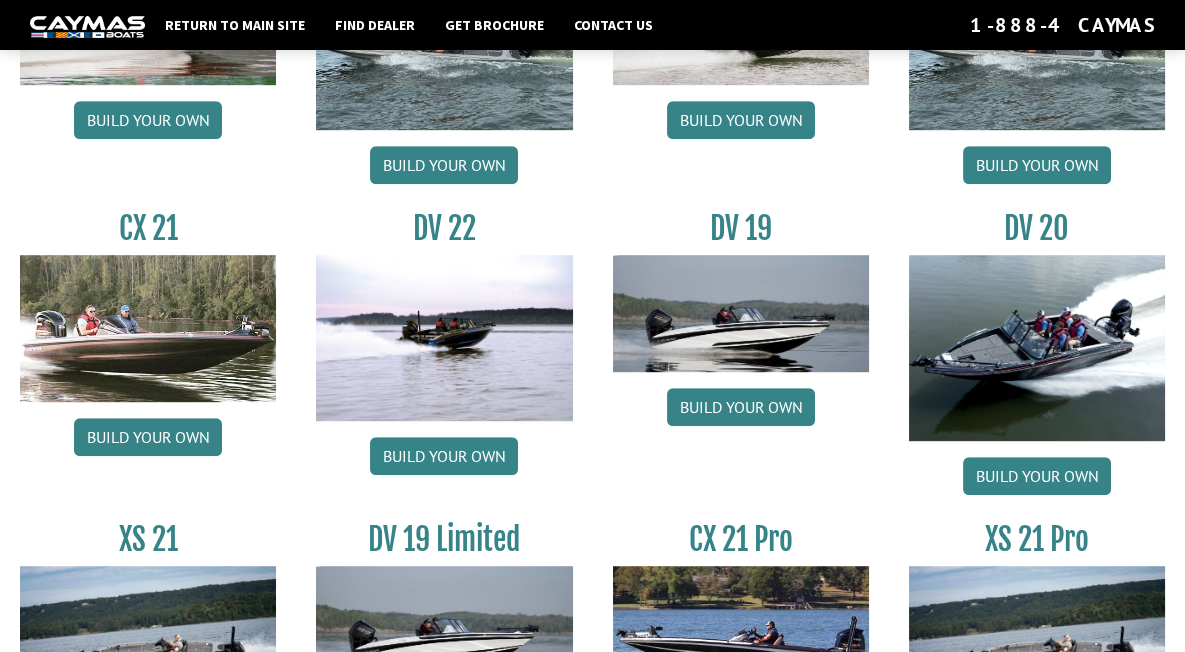 click at bounding box center [741, 313] 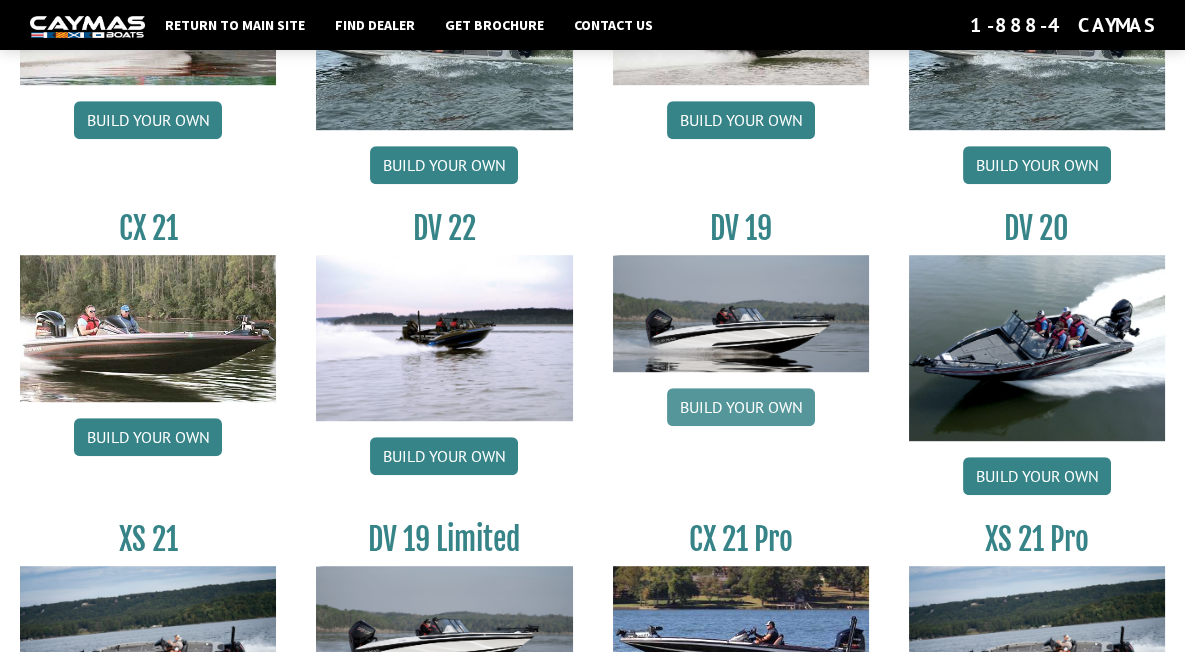 click on "Build your own" at bounding box center [741, 407] 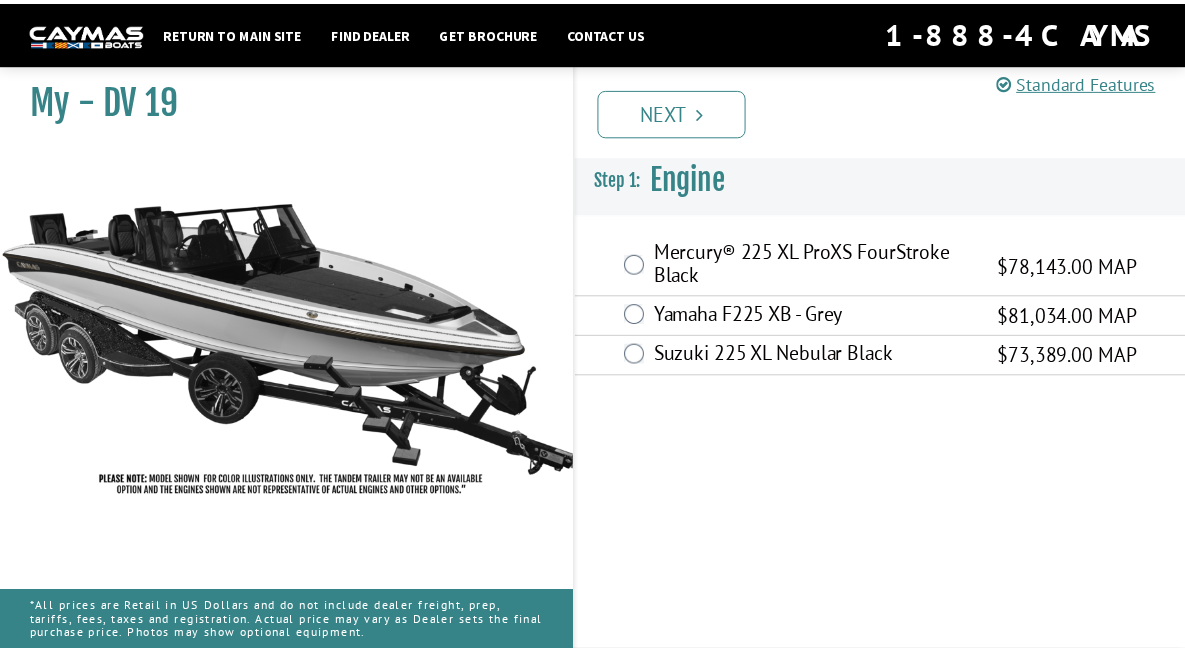 scroll, scrollTop: 0, scrollLeft: 0, axis: both 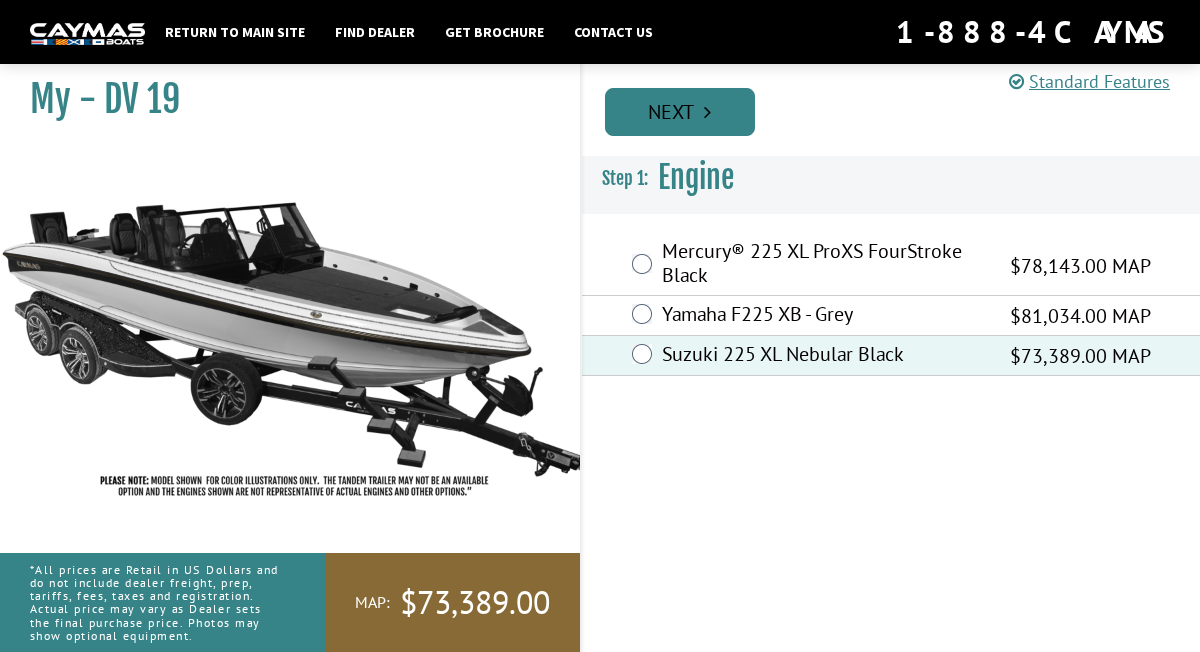 click on "Next" at bounding box center [680, 112] 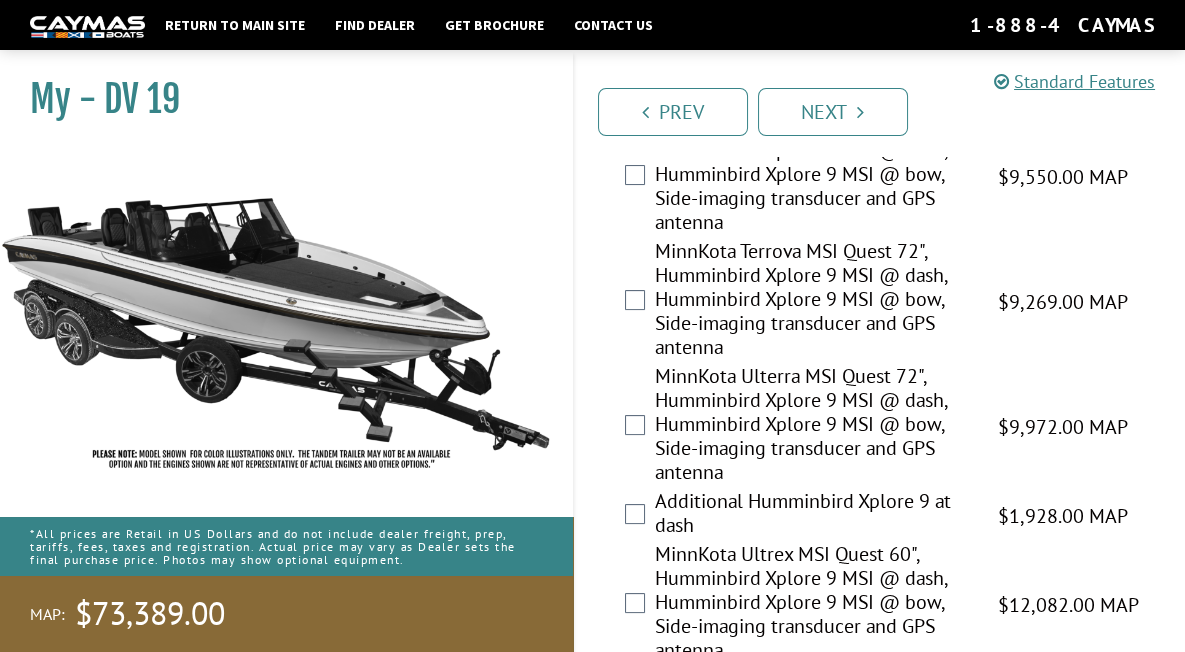 scroll, scrollTop: 600, scrollLeft: 0, axis: vertical 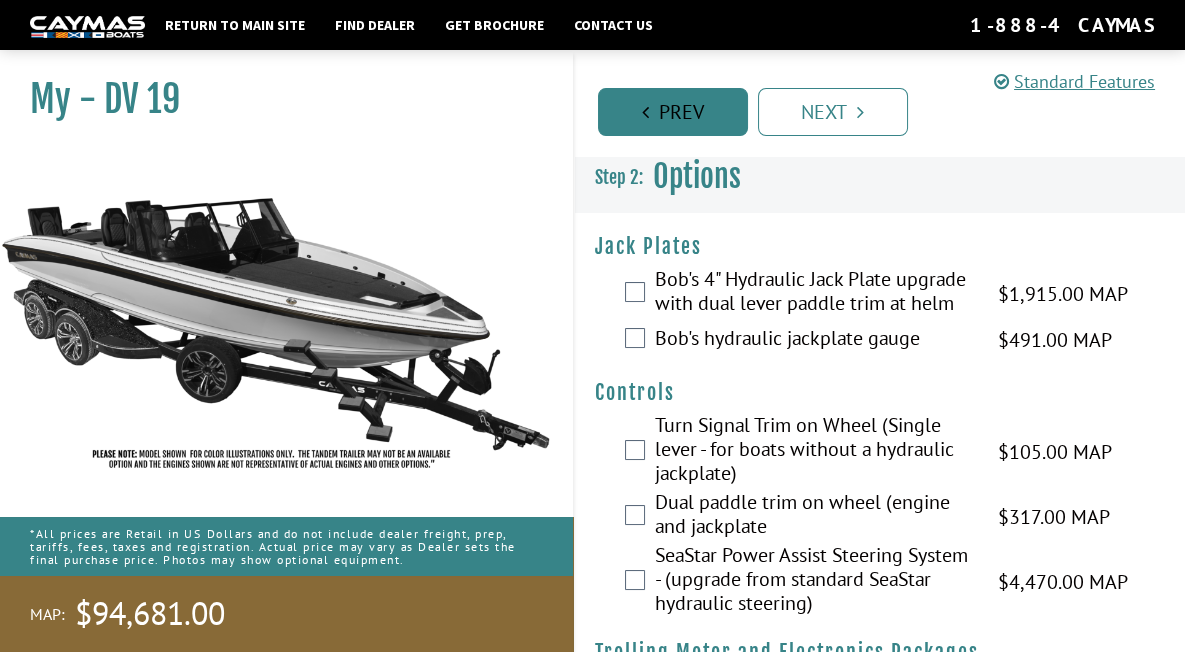 click on "Prev" at bounding box center (673, 112) 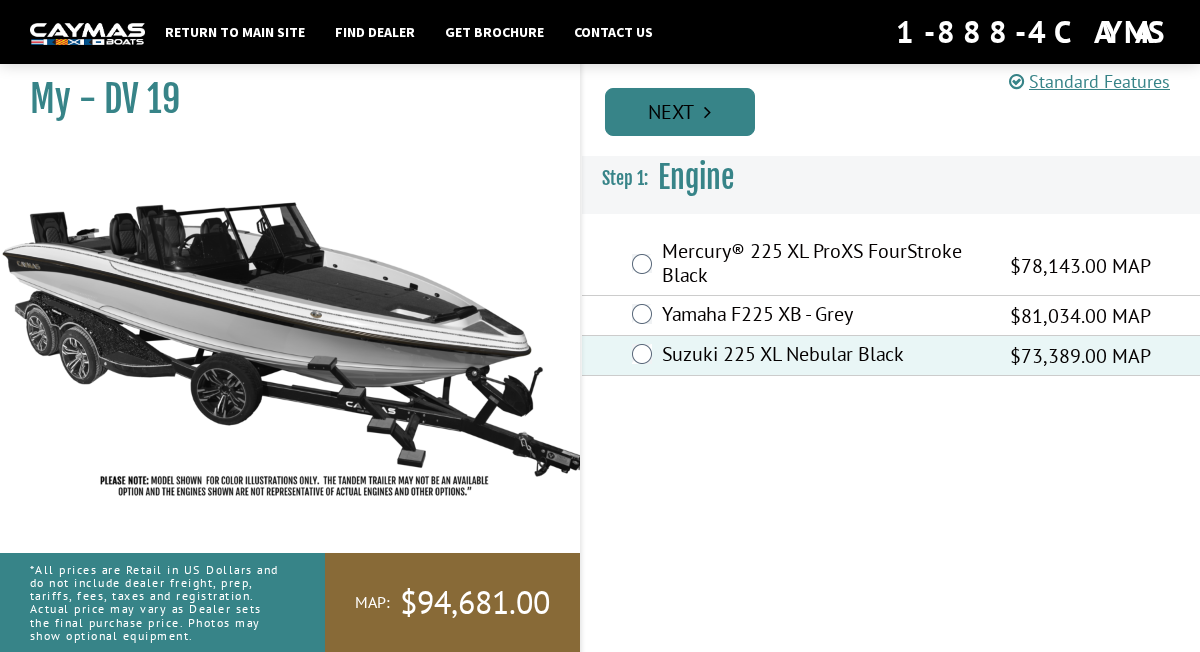click at bounding box center [708, 112] 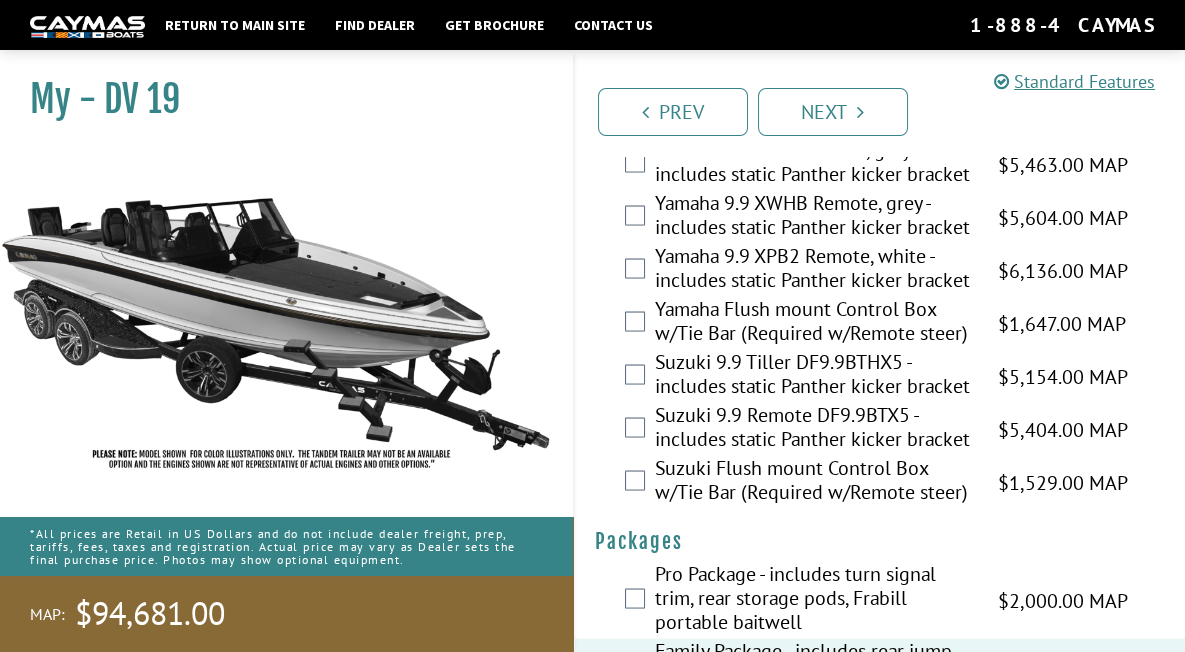 scroll, scrollTop: 6231, scrollLeft: 0, axis: vertical 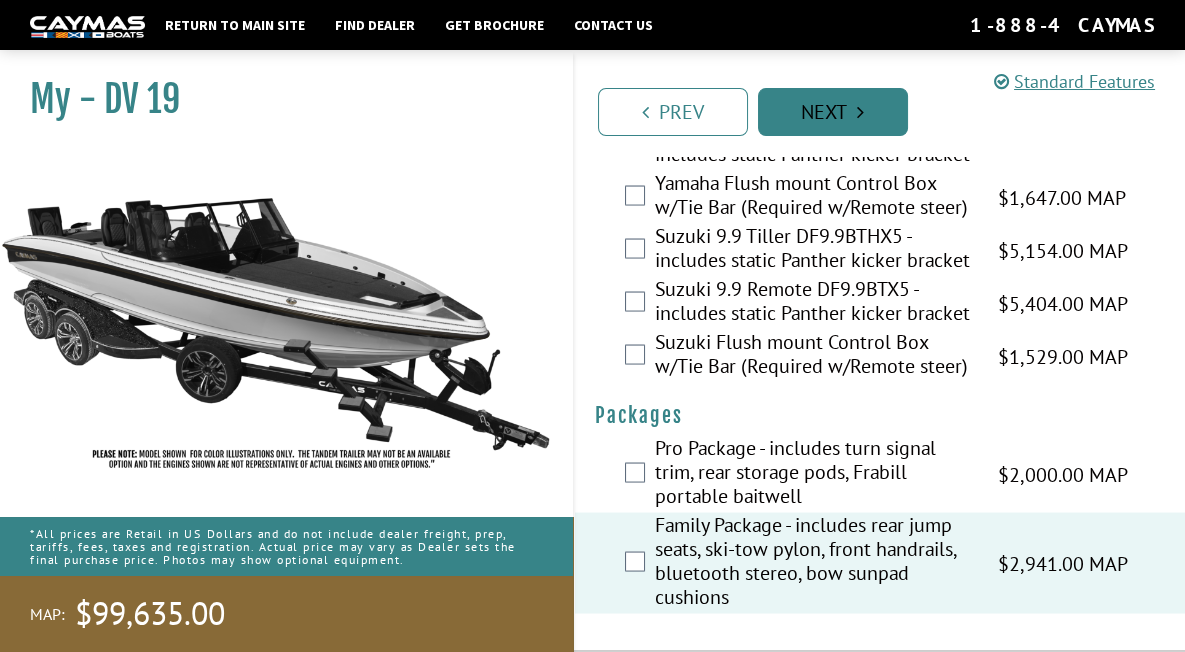 click on "Next" at bounding box center (833, 112) 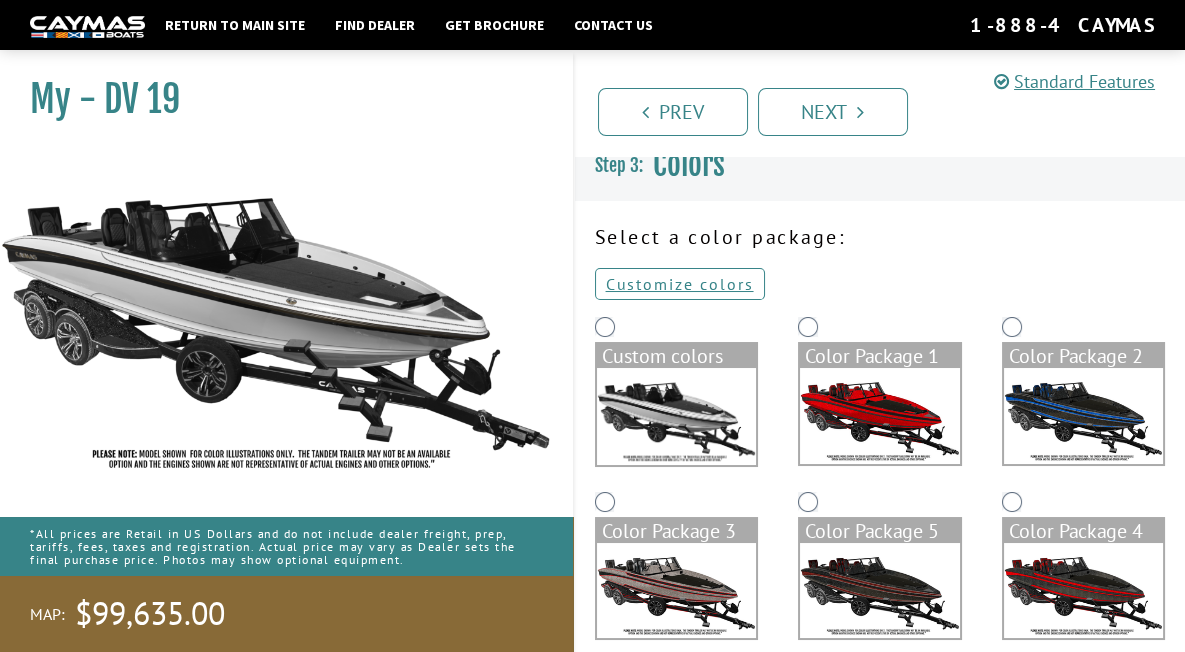 scroll, scrollTop: 0, scrollLeft: 0, axis: both 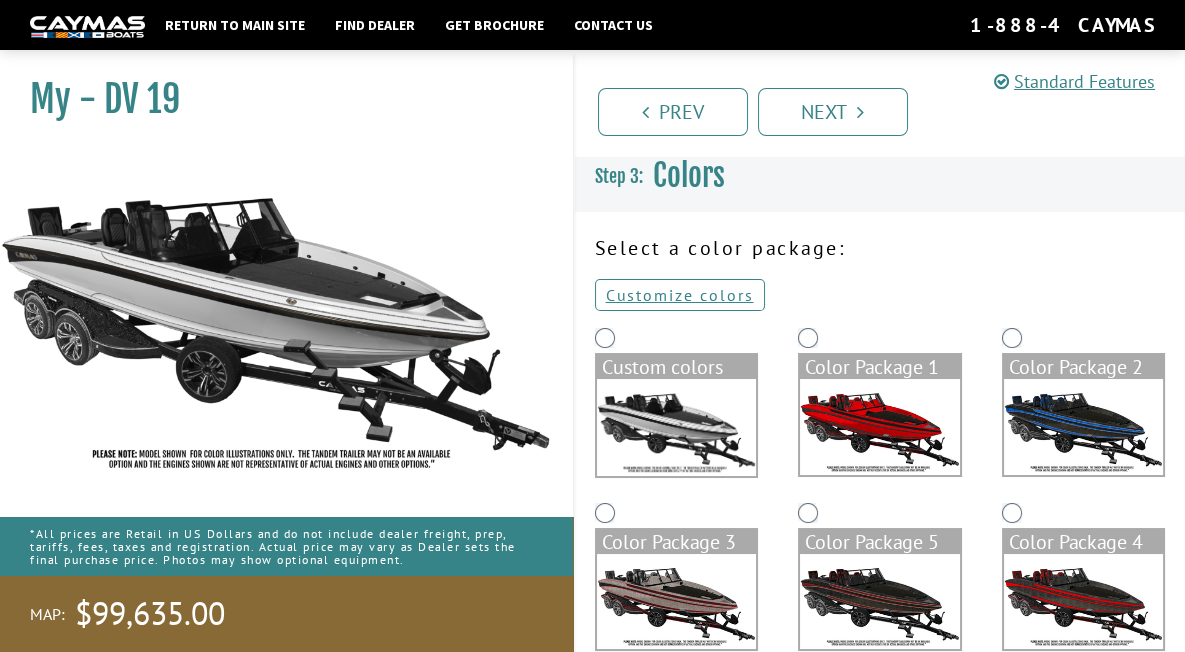 click at bounding box center (677, 427) 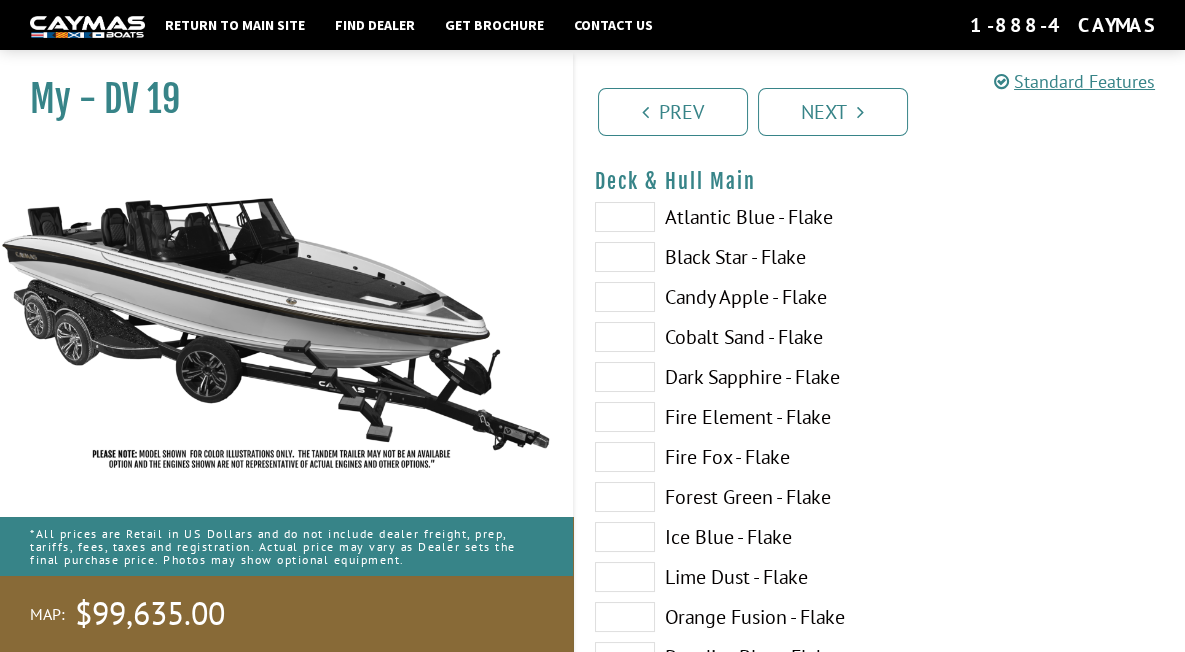 scroll, scrollTop: 0, scrollLeft: 0, axis: both 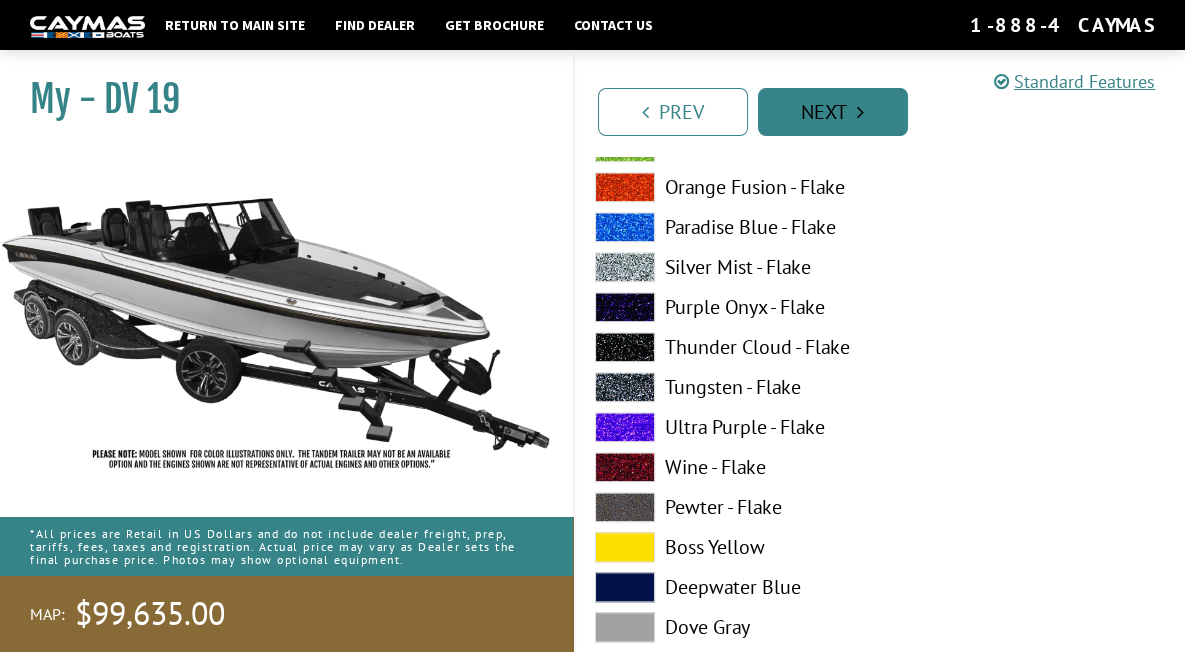 click on "Next" at bounding box center [833, 112] 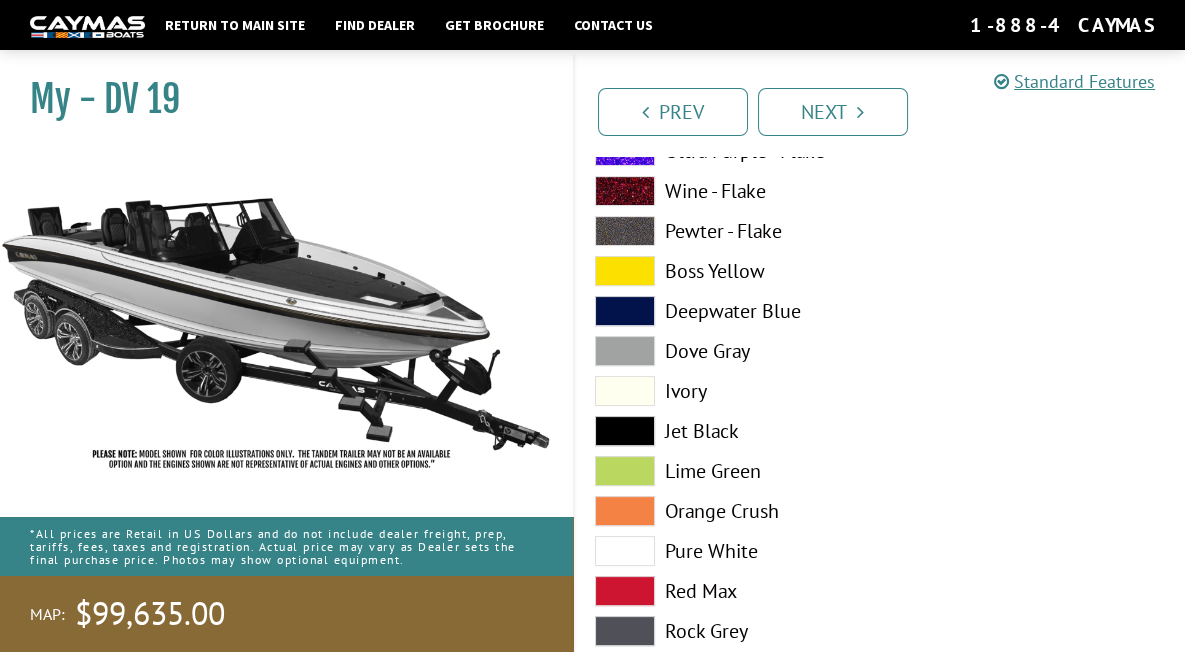 scroll, scrollTop: 1202, scrollLeft: 0, axis: vertical 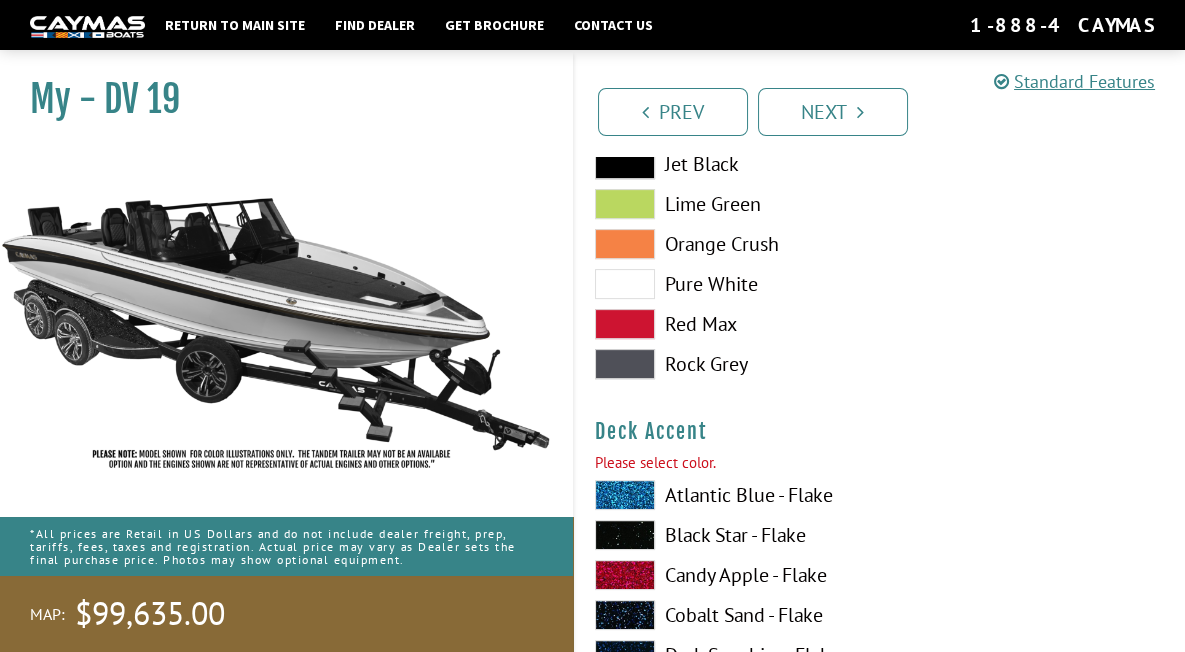 click at bounding box center [625, 284] 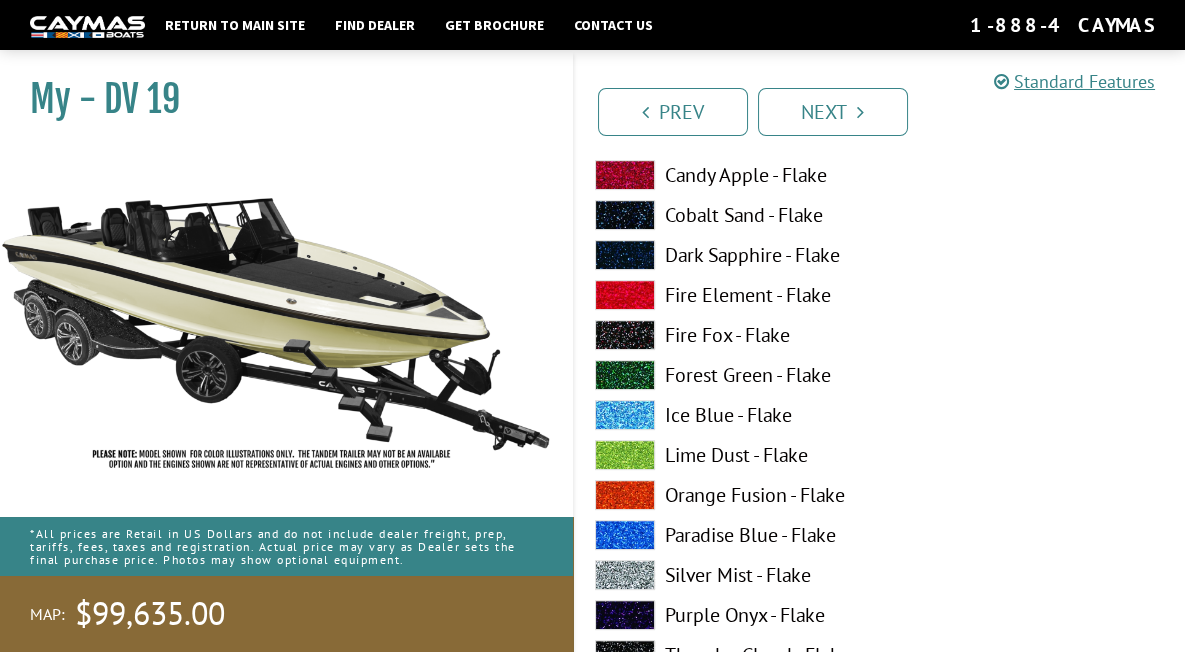 scroll, scrollTop: 1802, scrollLeft: 0, axis: vertical 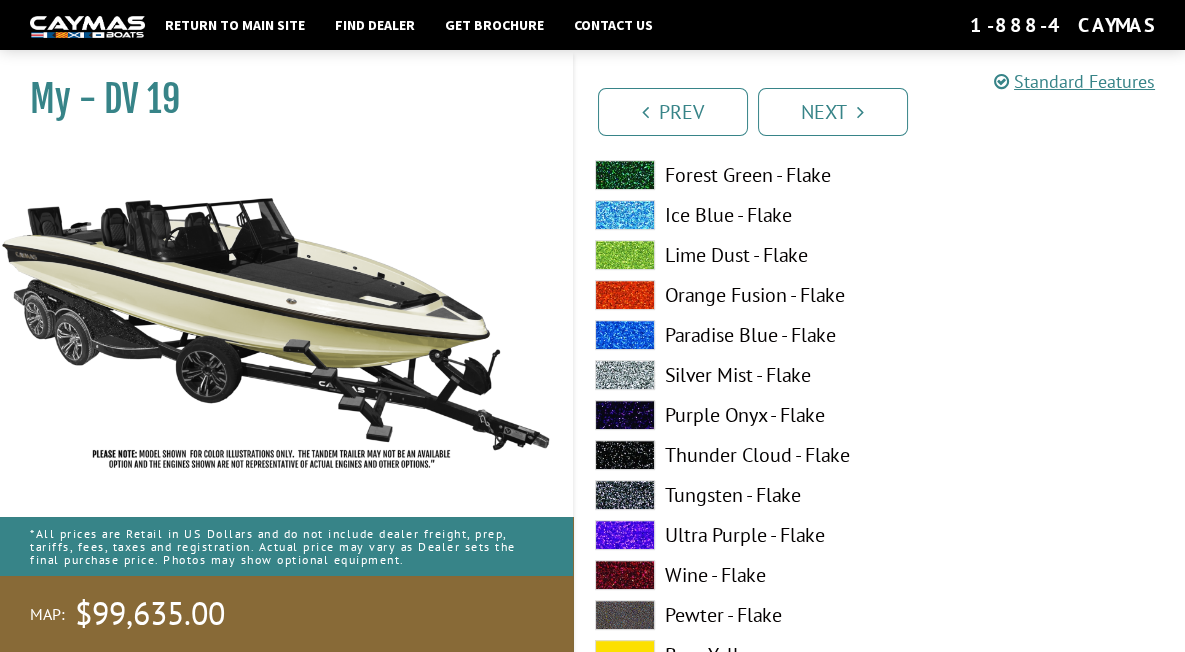 click at bounding box center (625, 375) 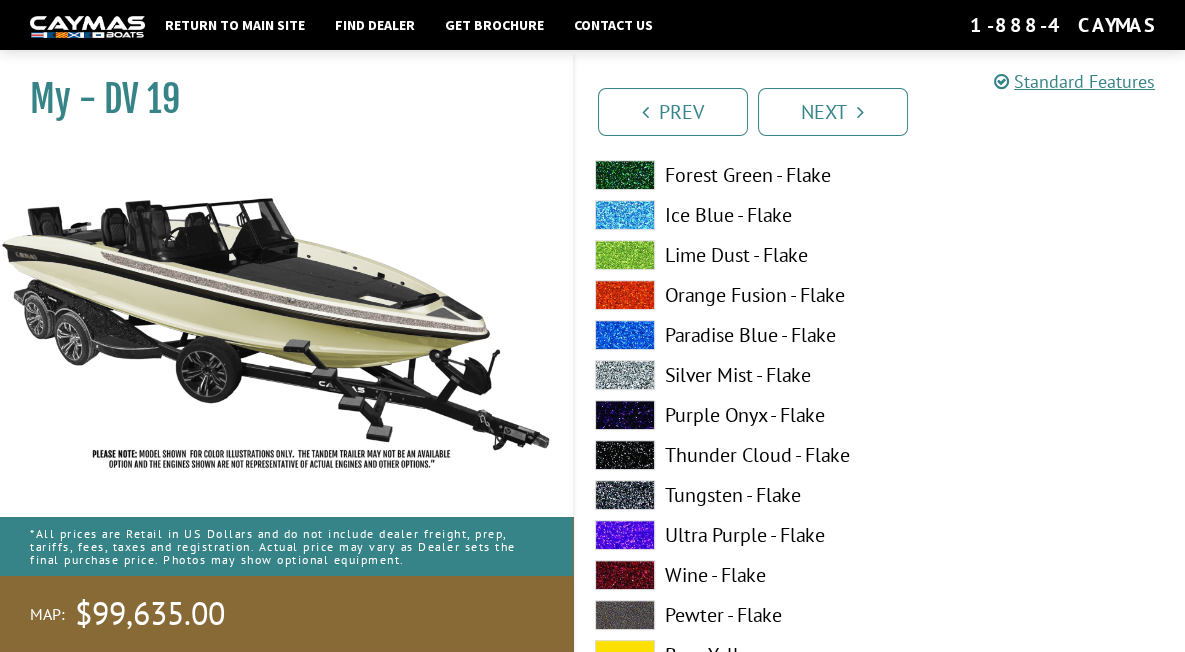 click at bounding box center (625, 375) 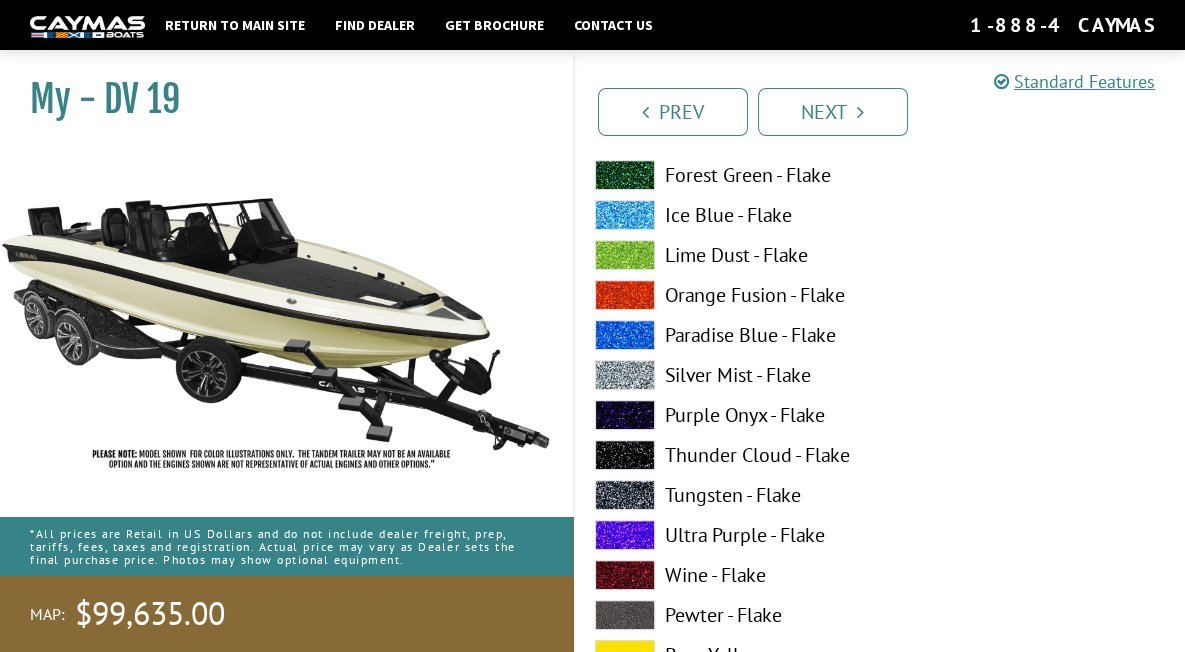click at bounding box center [625, 375] 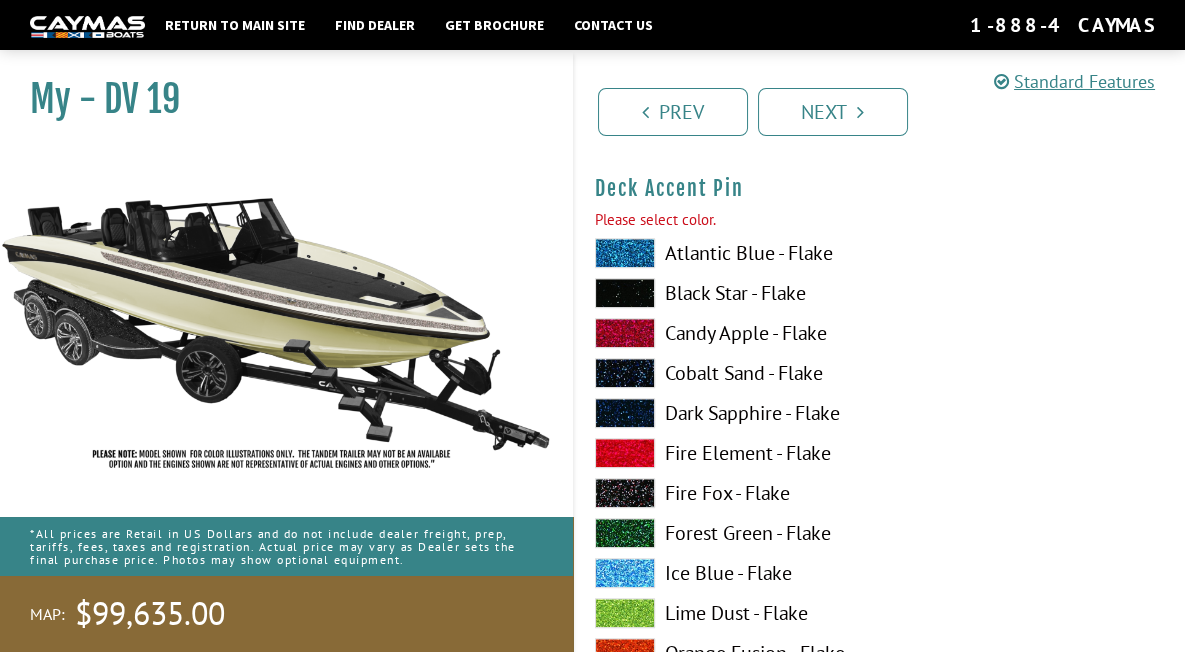 scroll, scrollTop: 2702, scrollLeft: 0, axis: vertical 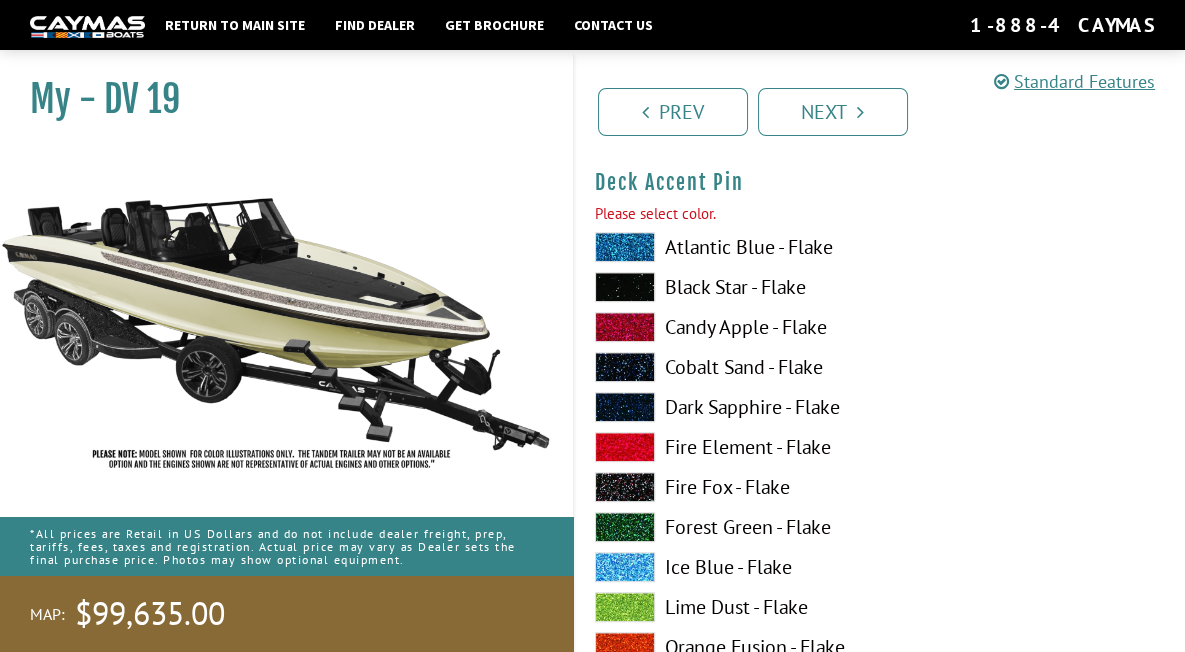click at bounding box center [625, 447] 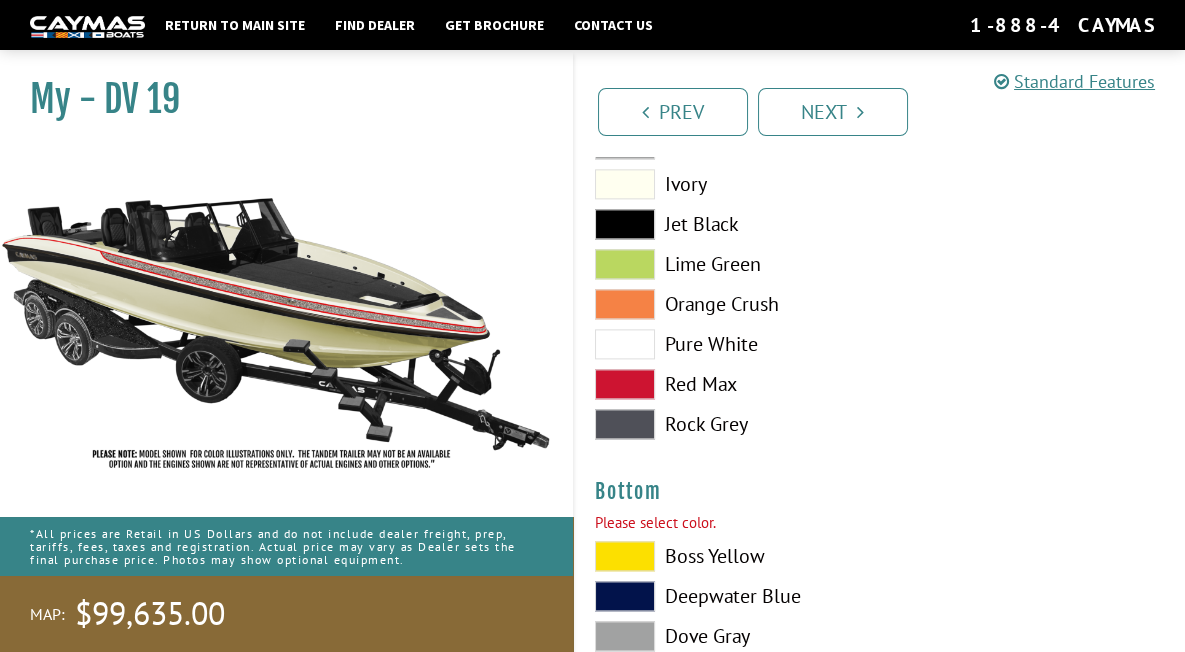 scroll, scrollTop: 4502, scrollLeft: 0, axis: vertical 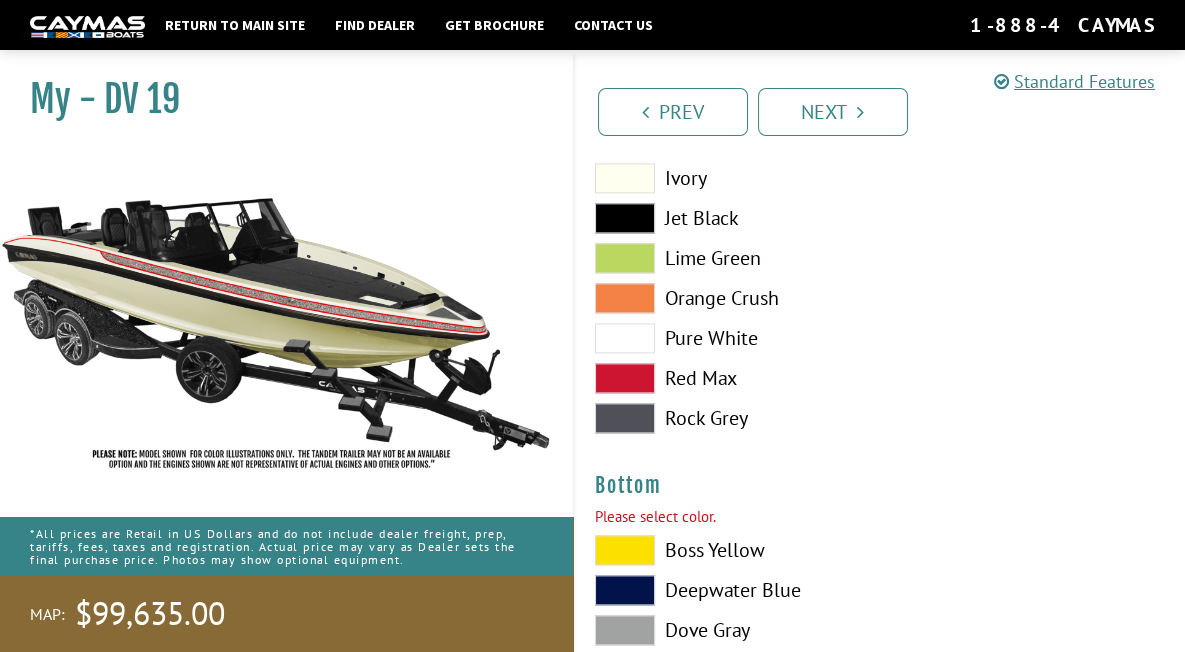 click at bounding box center (625, 338) 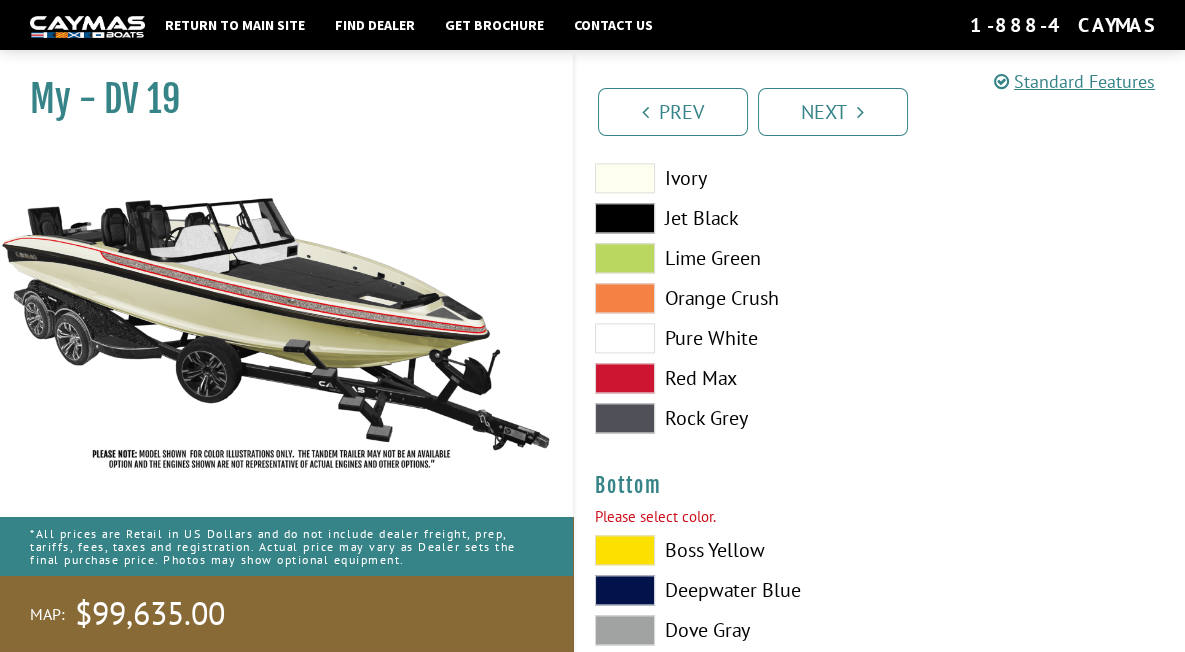 click at bounding box center (625, 378) 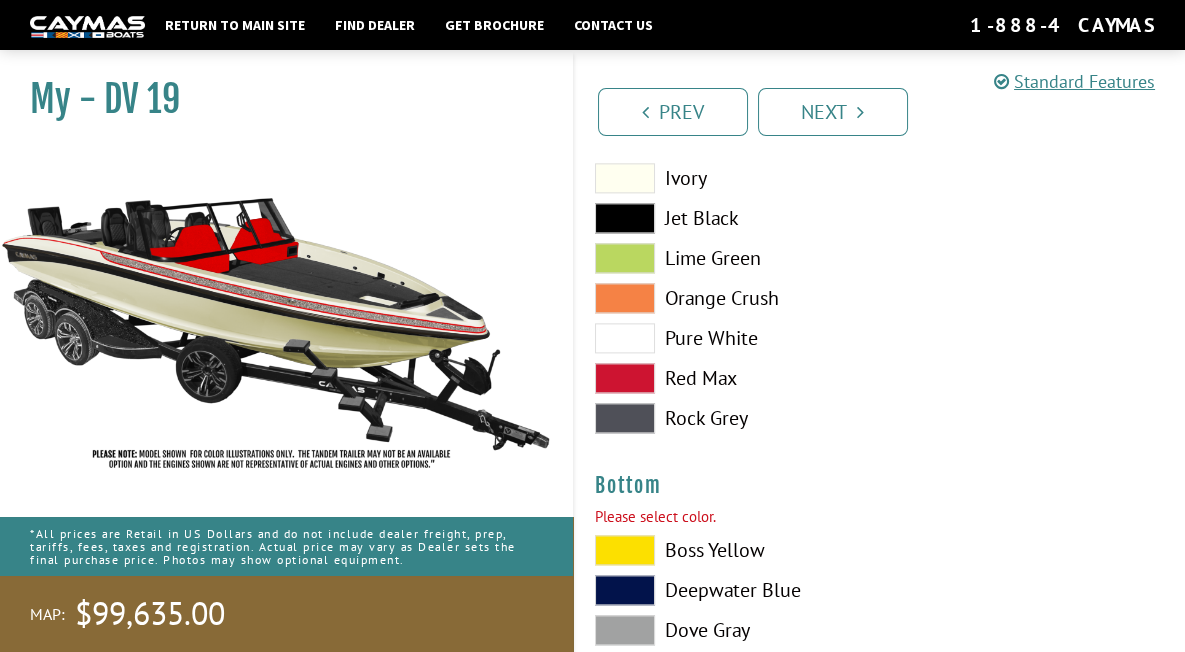 click at bounding box center [625, 298] 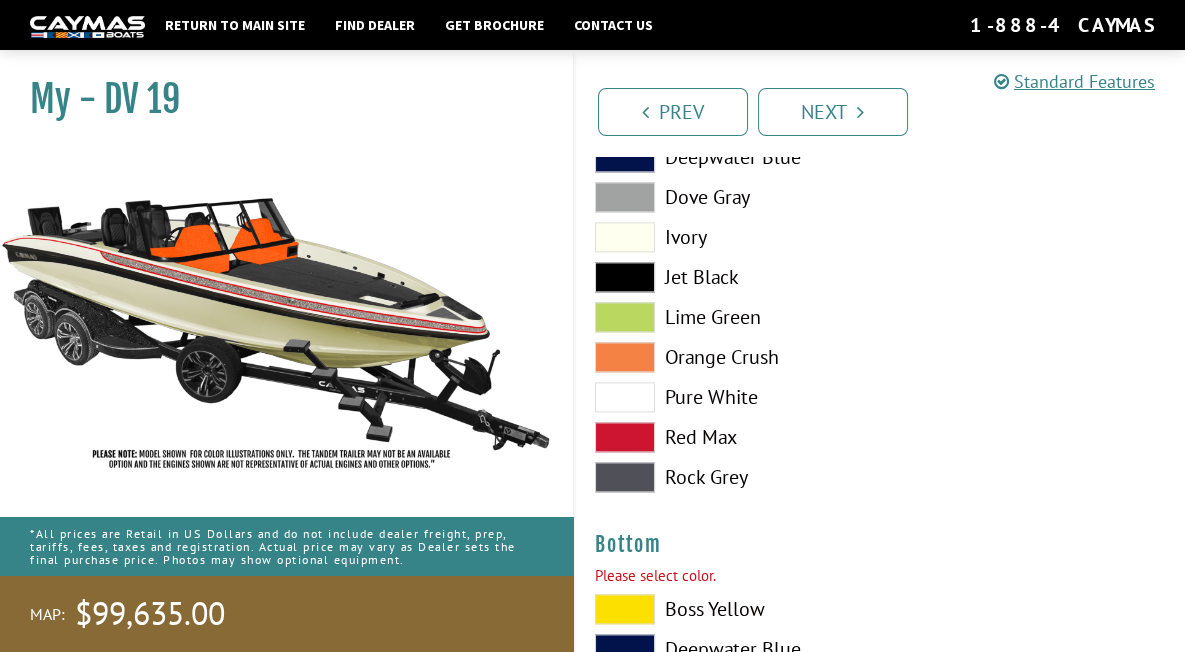 scroll, scrollTop: 4402, scrollLeft: 0, axis: vertical 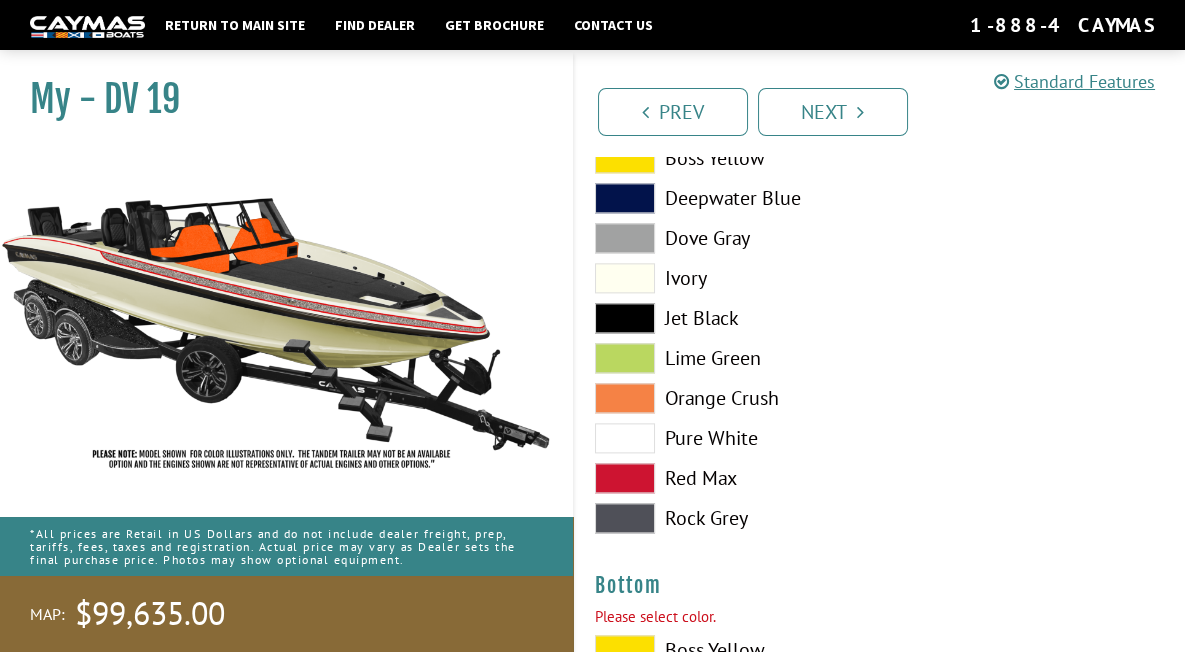 click at bounding box center [625, 318] 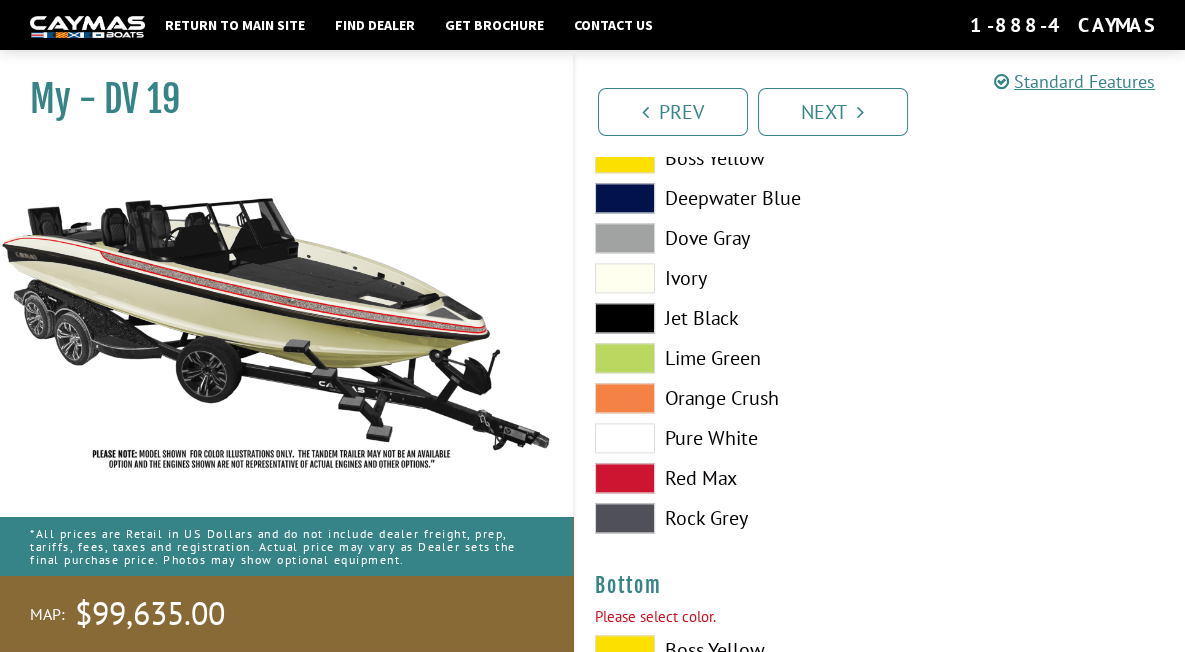 click at bounding box center (625, 238) 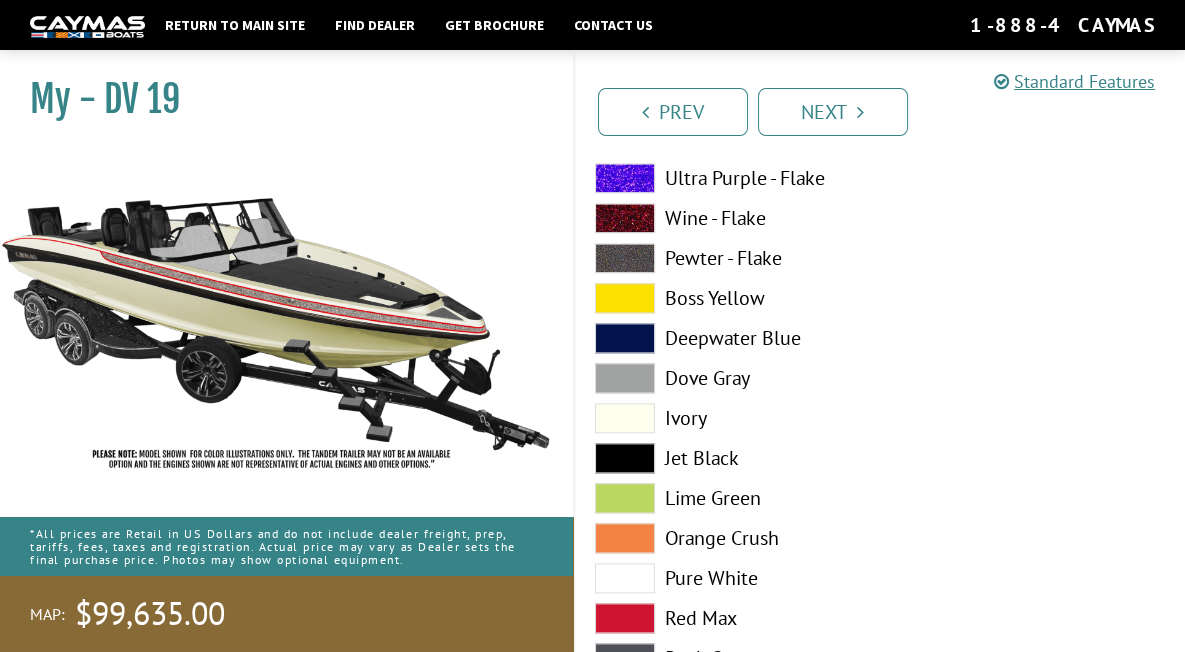 scroll, scrollTop: 4202, scrollLeft: 0, axis: vertical 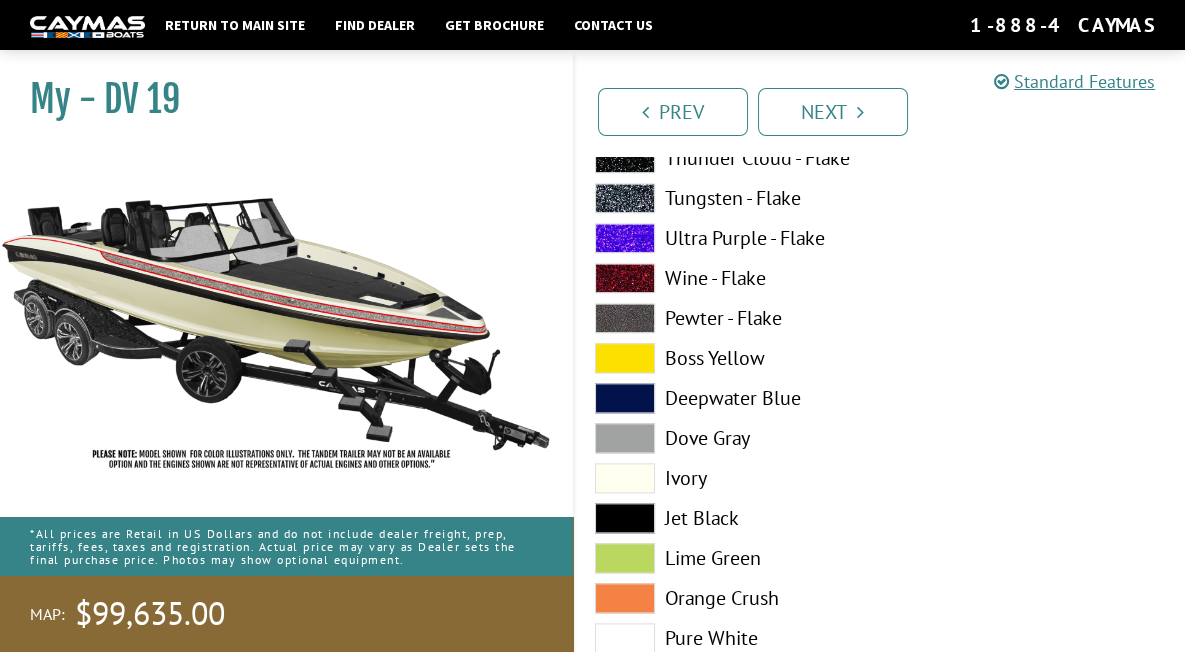 click at bounding box center (625, 278) 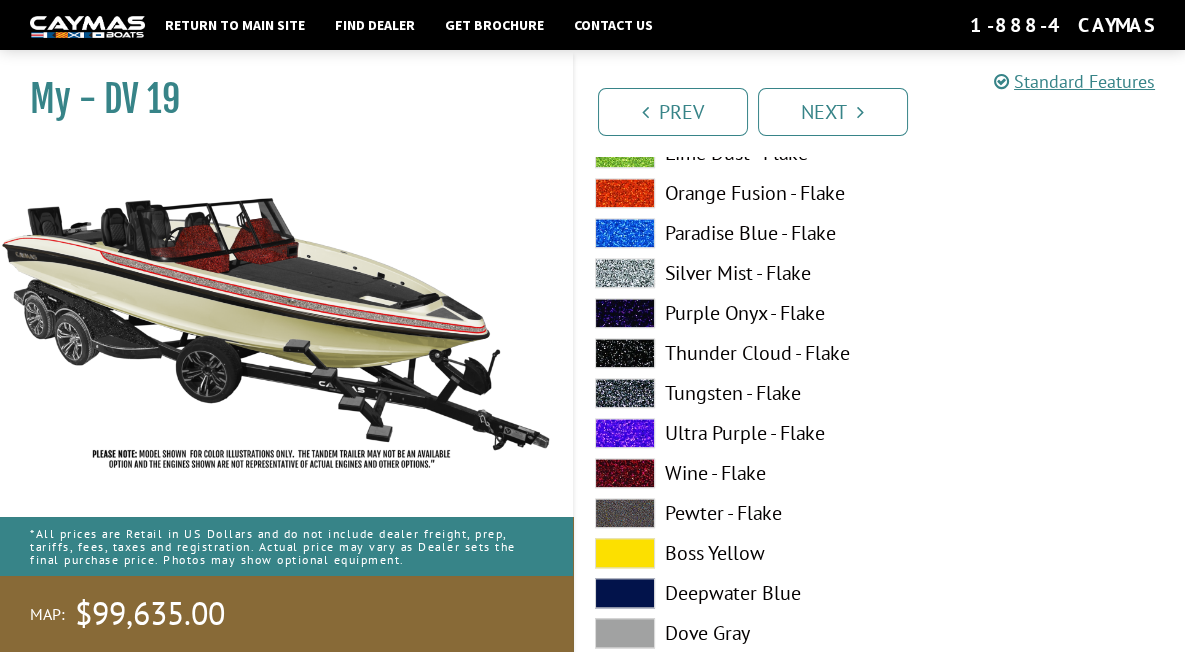 scroll, scrollTop: 3902, scrollLeft: 0, axis: vertical 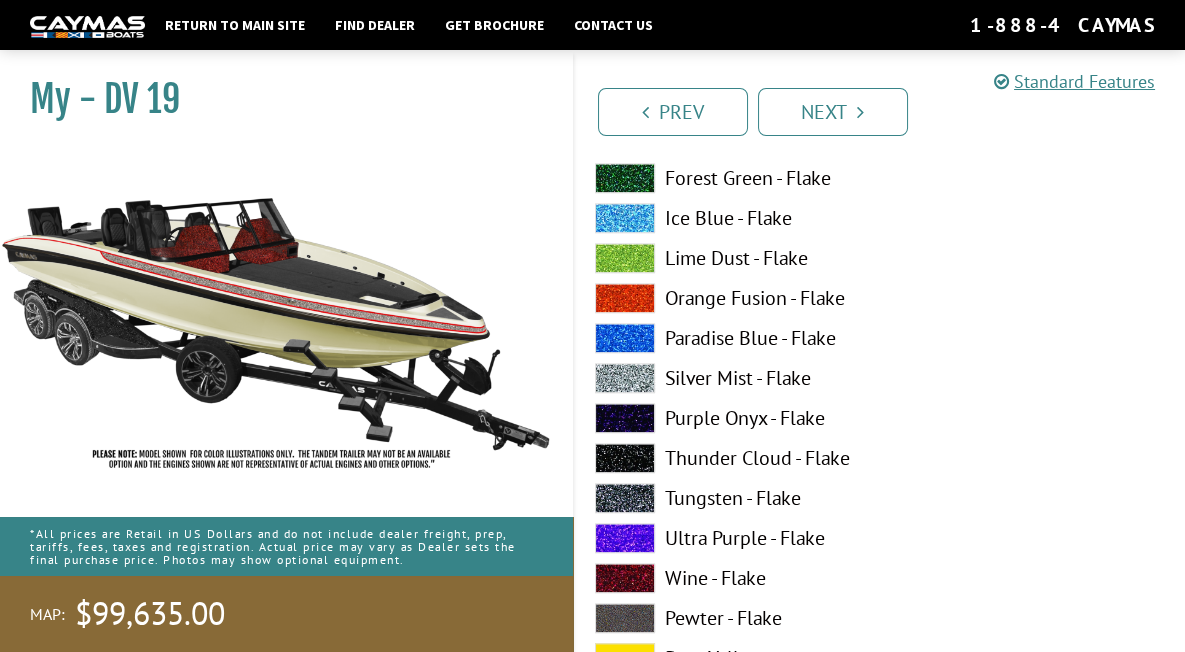 click at bounding box center [625, 298] 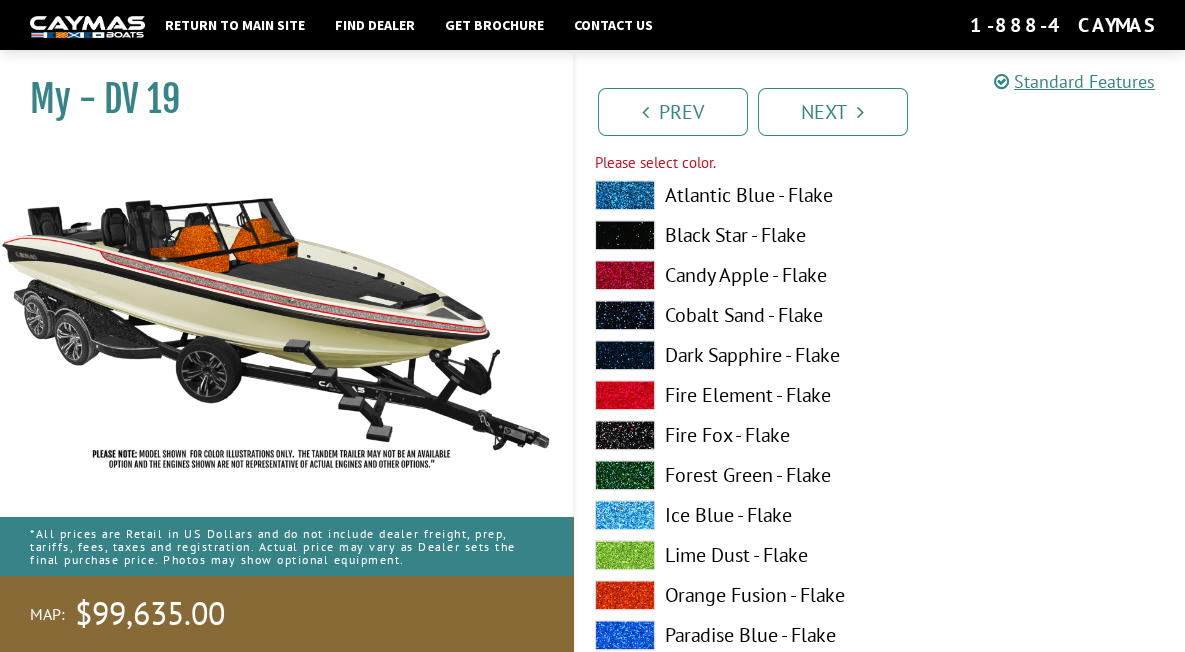 scroll, scrollTop: 3602, scrollLeft: 0, axis: vertical 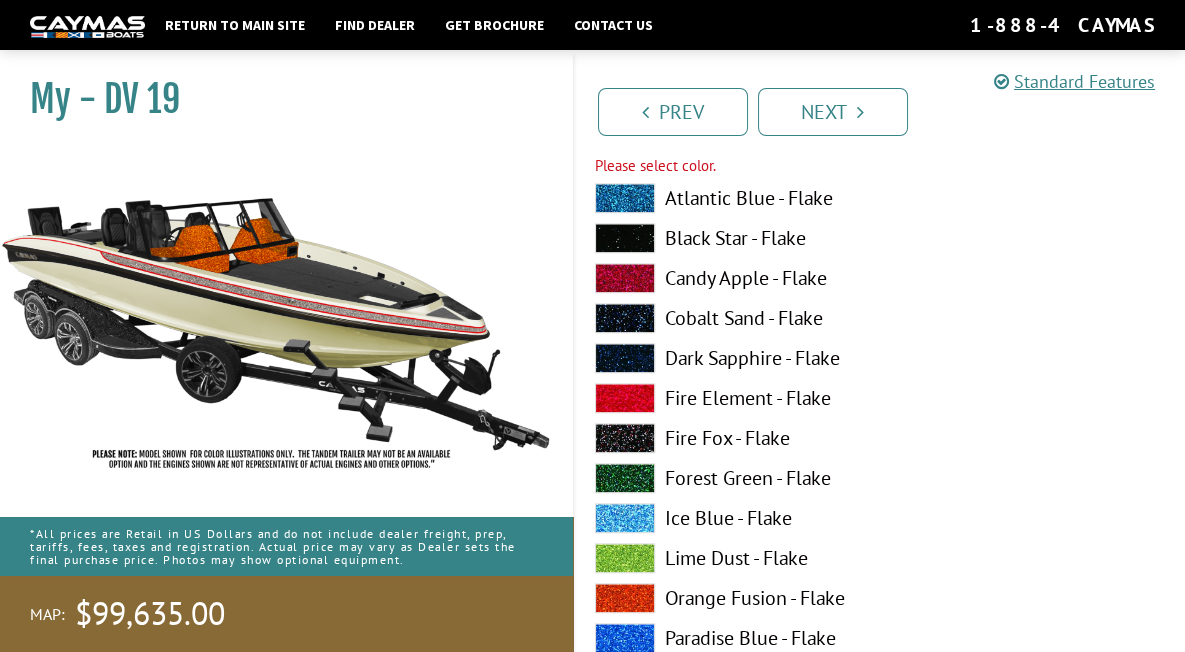click at bounding box center [625, 398] 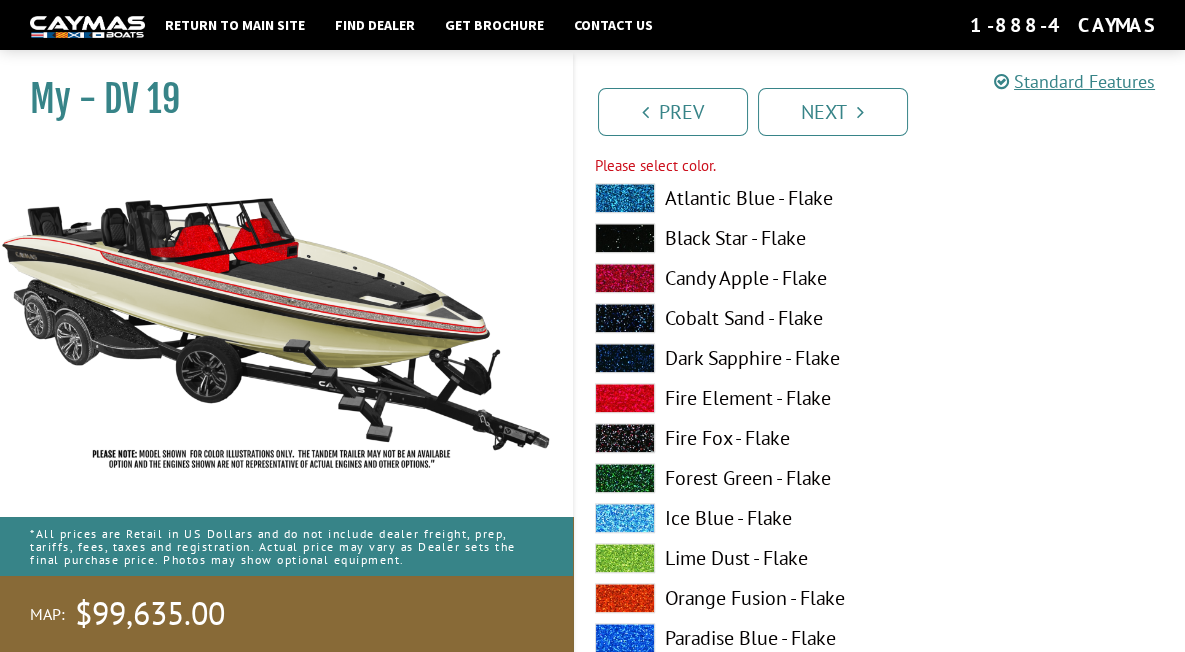 click at bounding box center (625, 278) 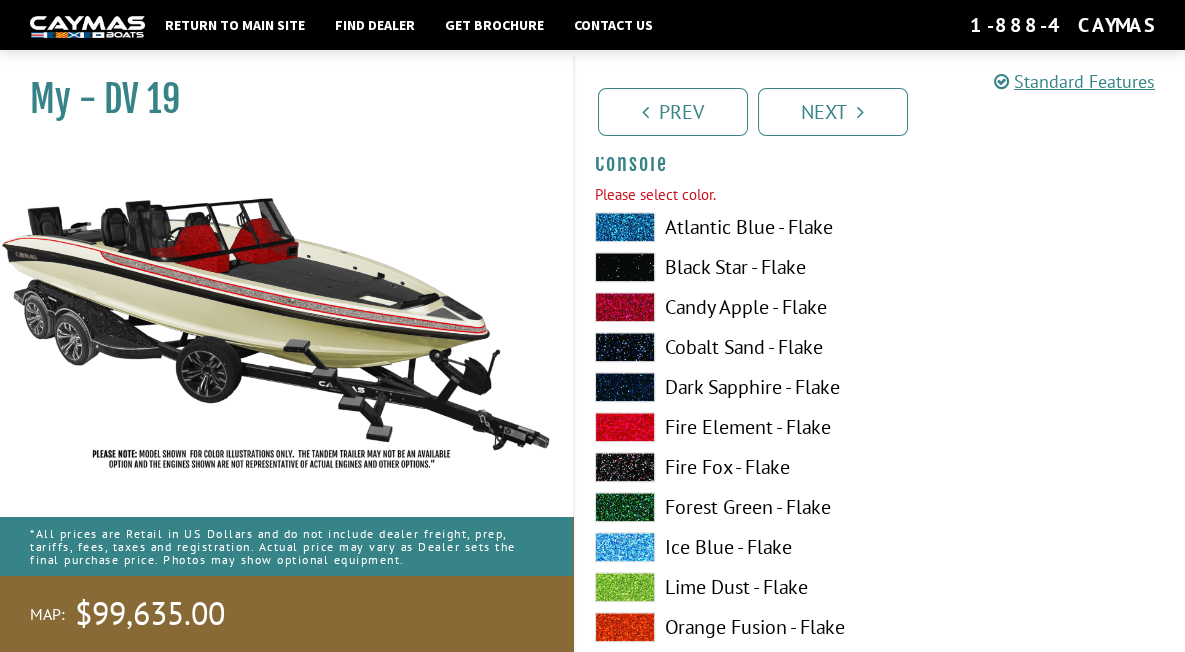 scroll, scrollTop: 3602, scrollLeft: 0, axis: vertical 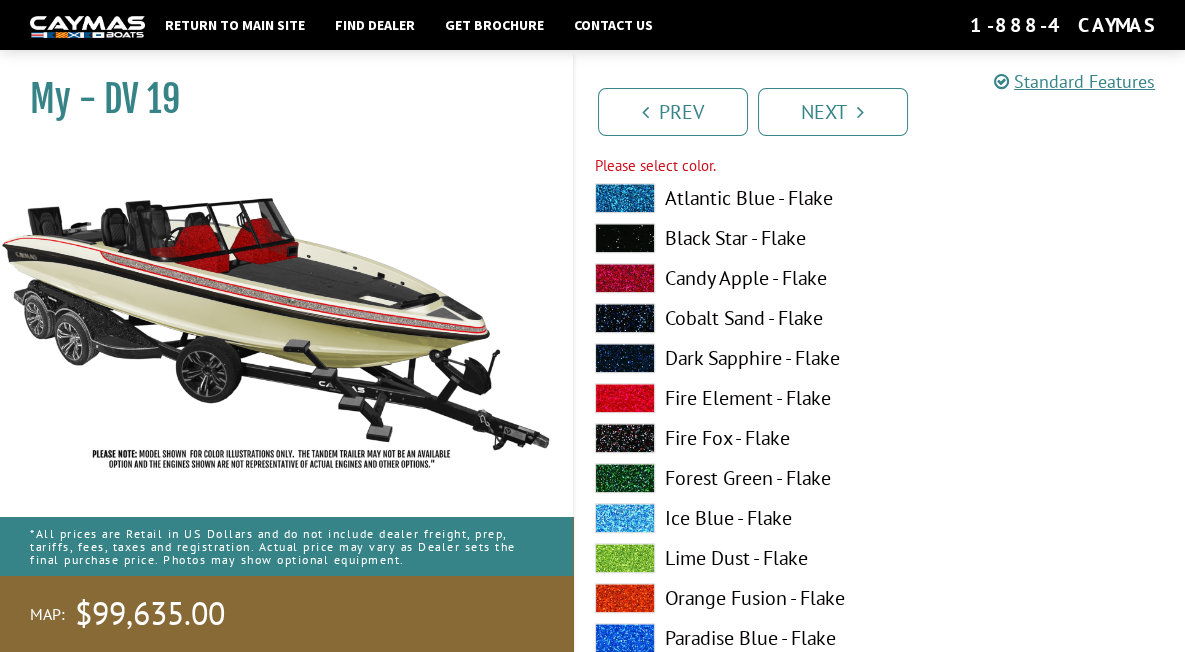 click at bounding box center [625, 398] 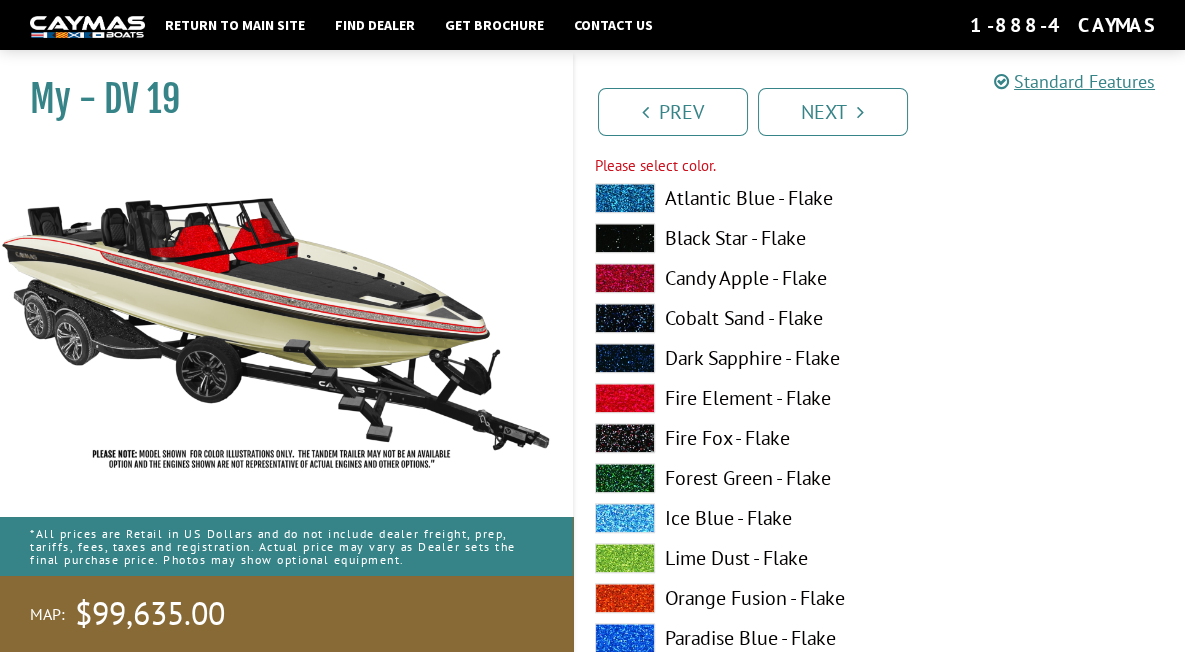 click at bounding box center [625, 278] 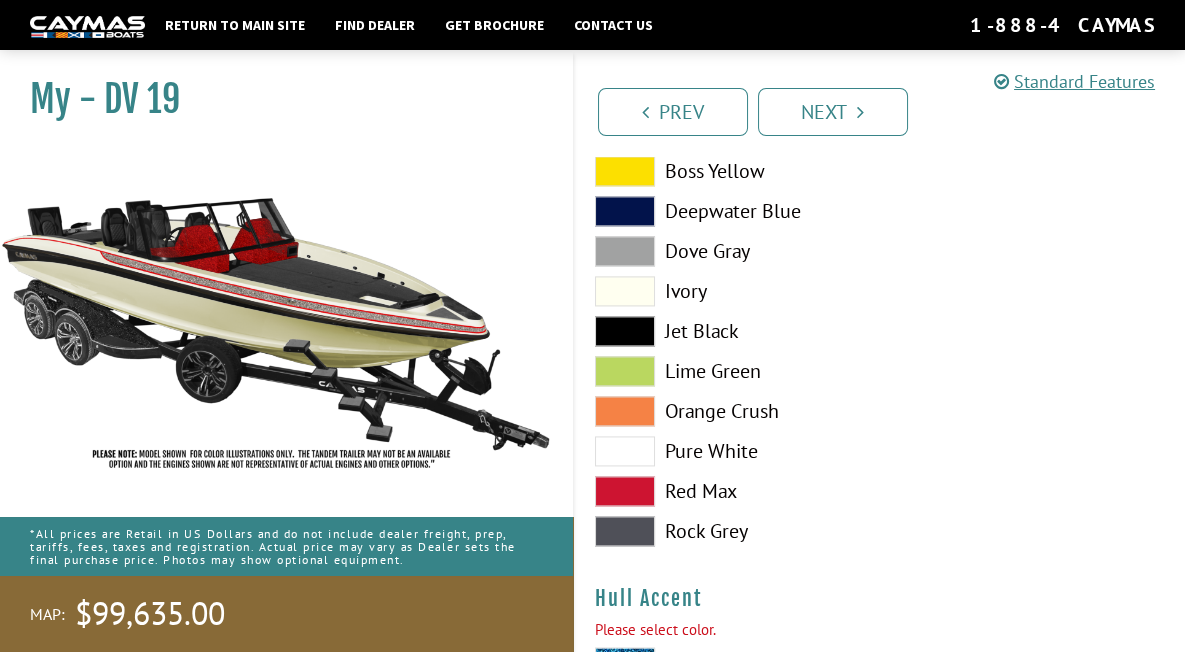 scroll, scrollTop: 4902, scrollLeft: 0, axis: vertical 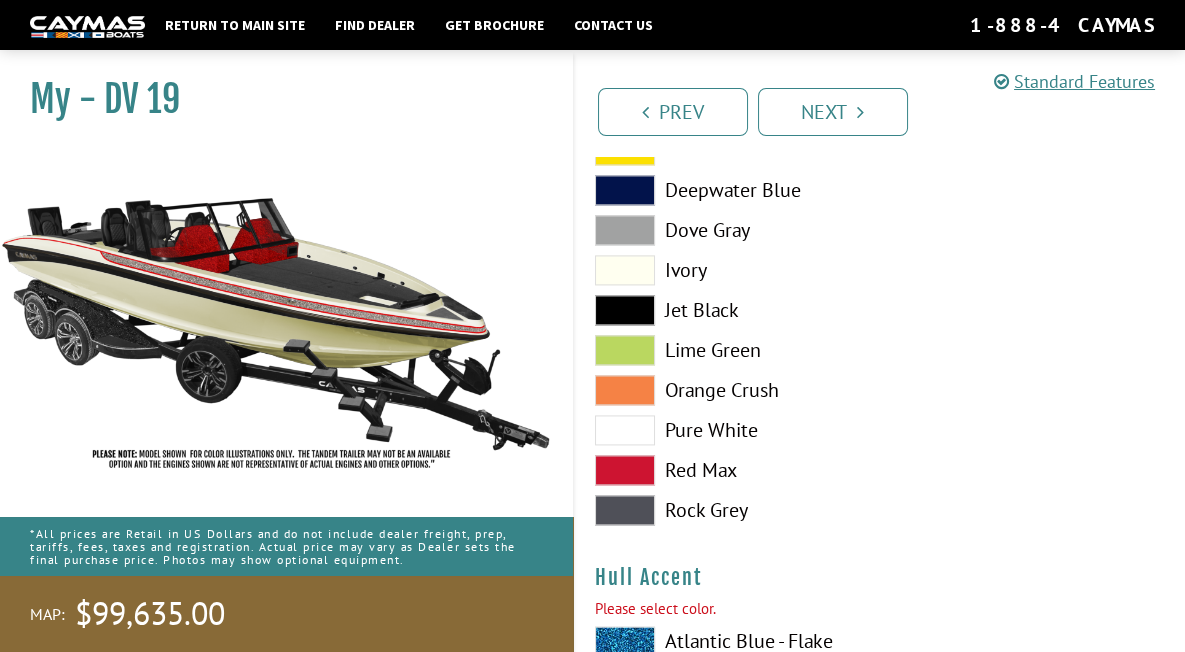 click at bounding box center [625, 430] 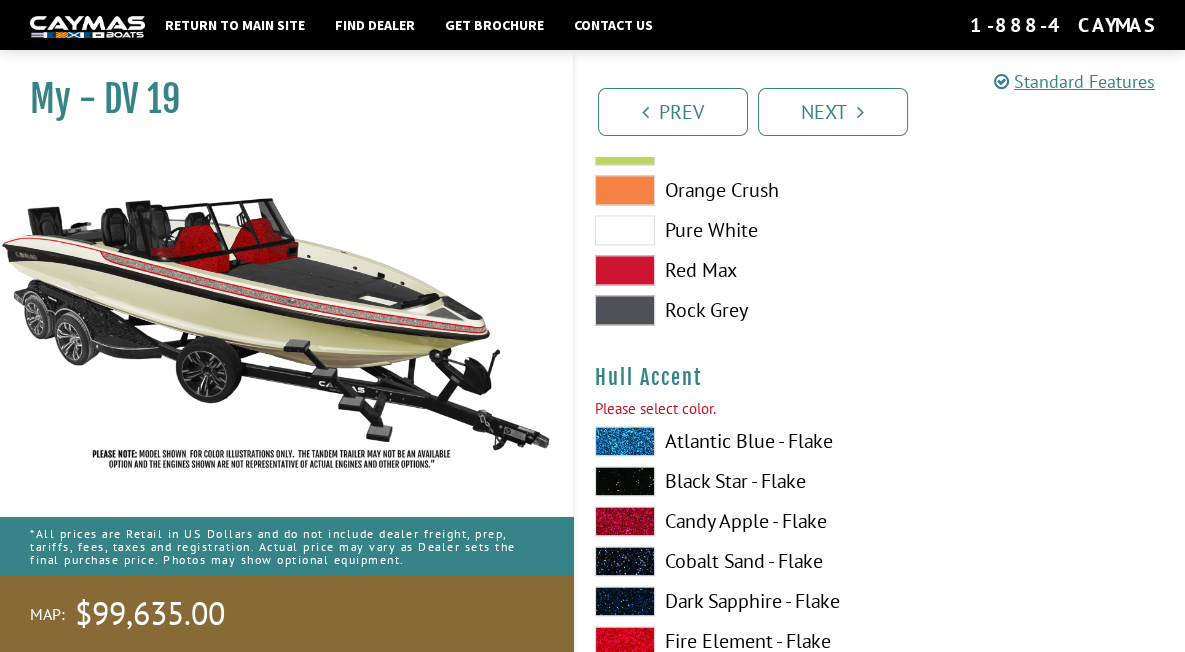 scroll, scrollTop: 5202, scrollLeft: 0, axis: vertical 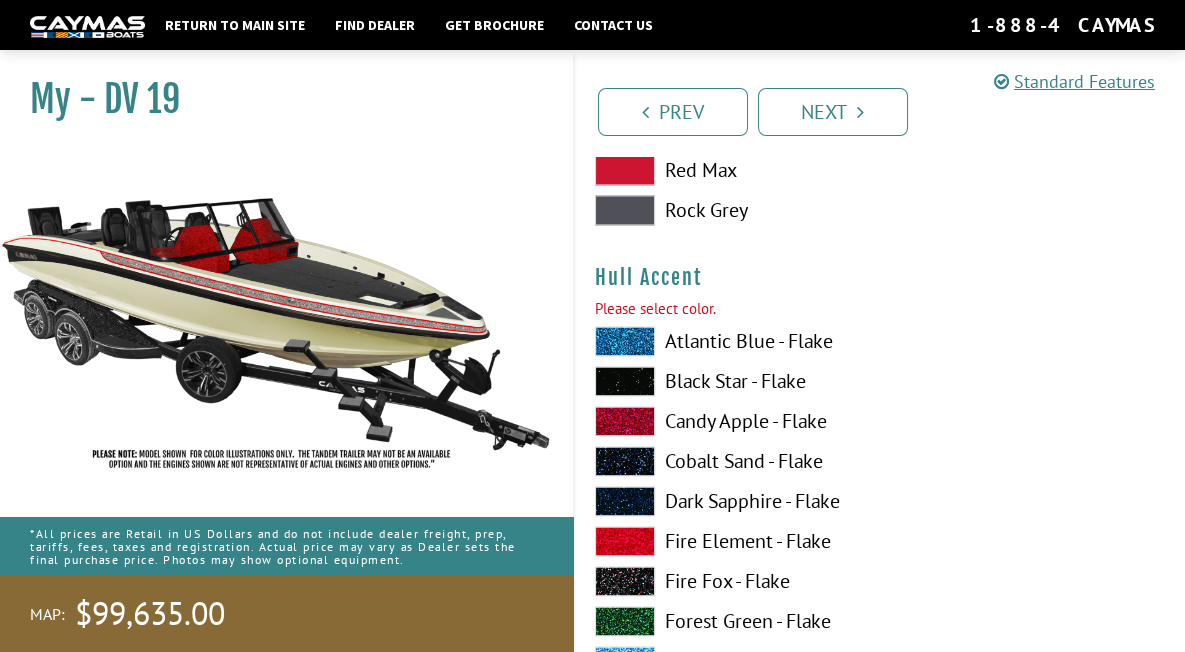 click at bounding box center [625, 421] 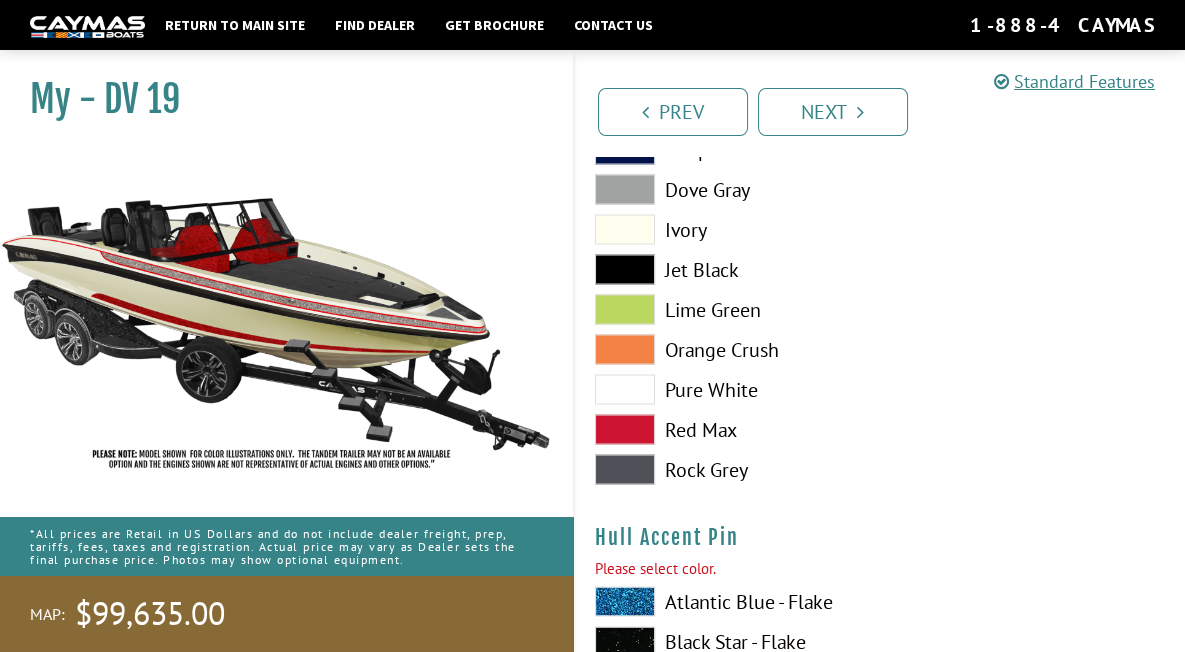 scroll, scrollTop: 6302, scrollLeft: 0, axis: vertical 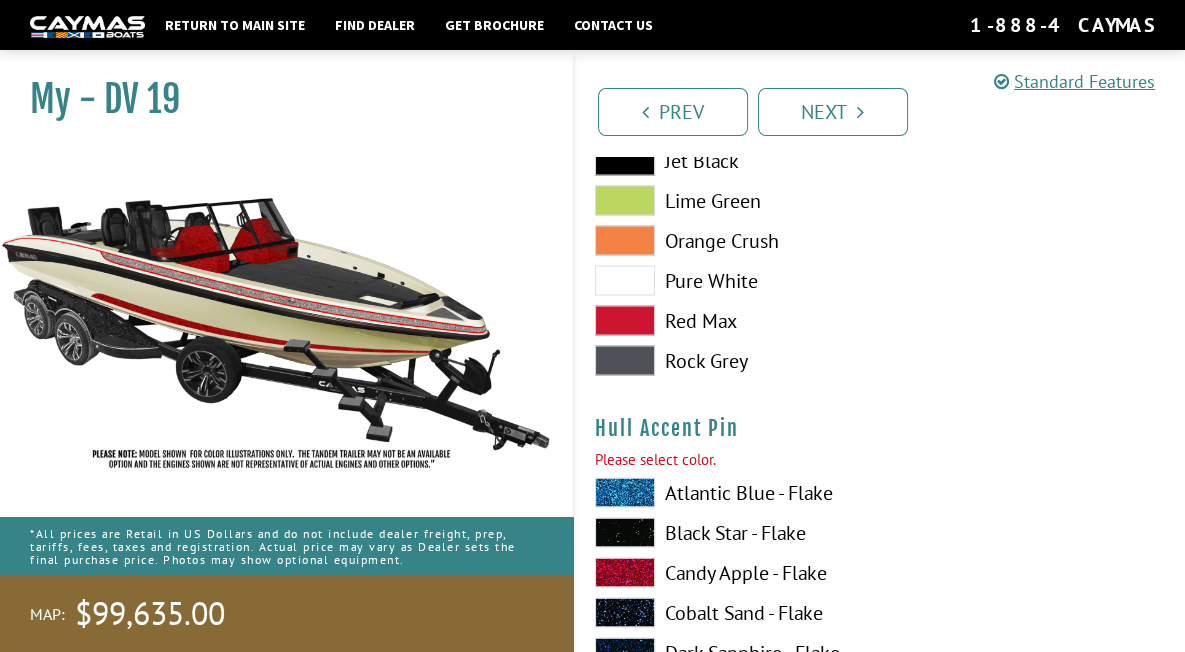 click at bounding box center (625, 533) 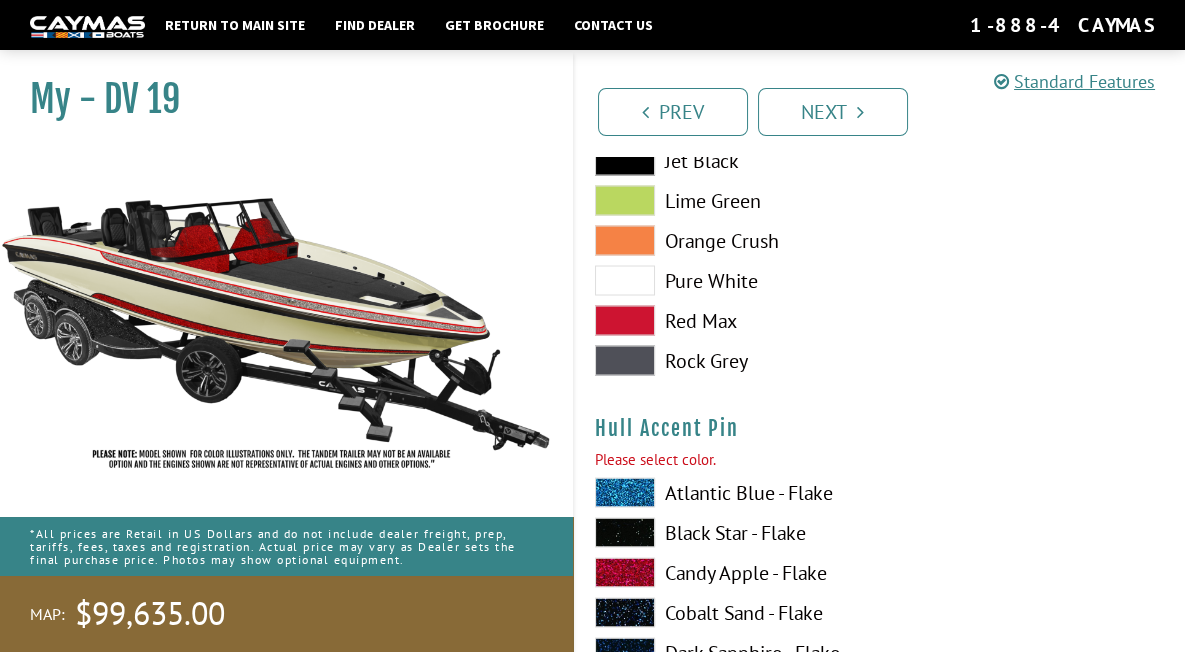 click at bounding box center (625, 533) 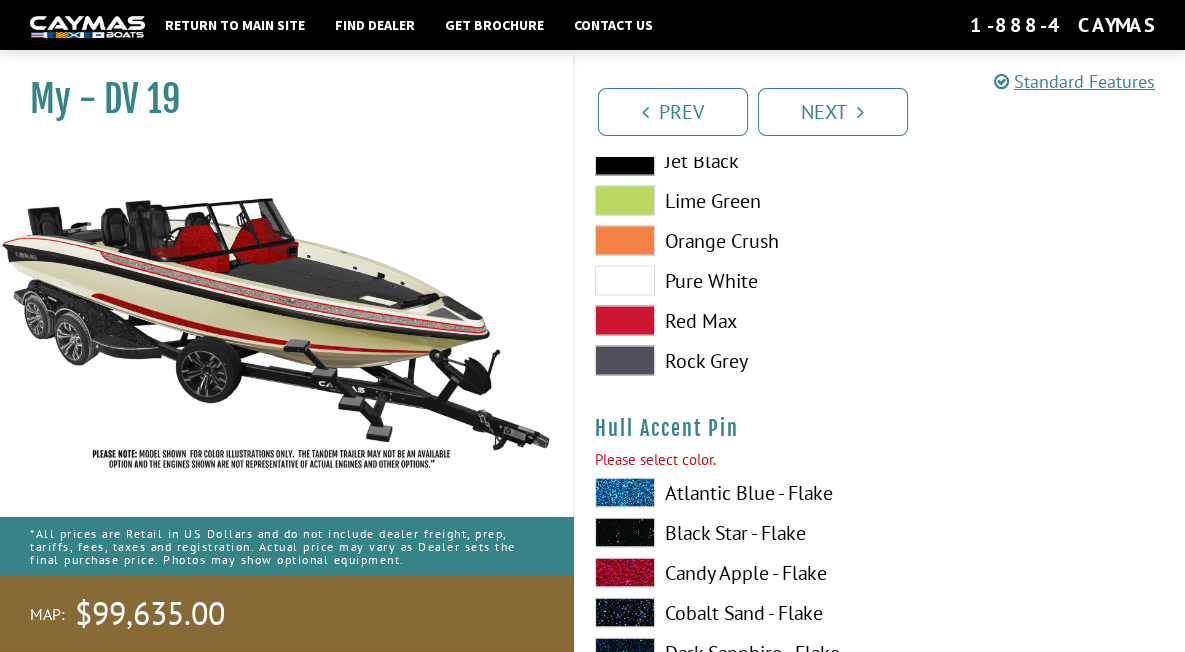 click at bounding box center (625, 533) 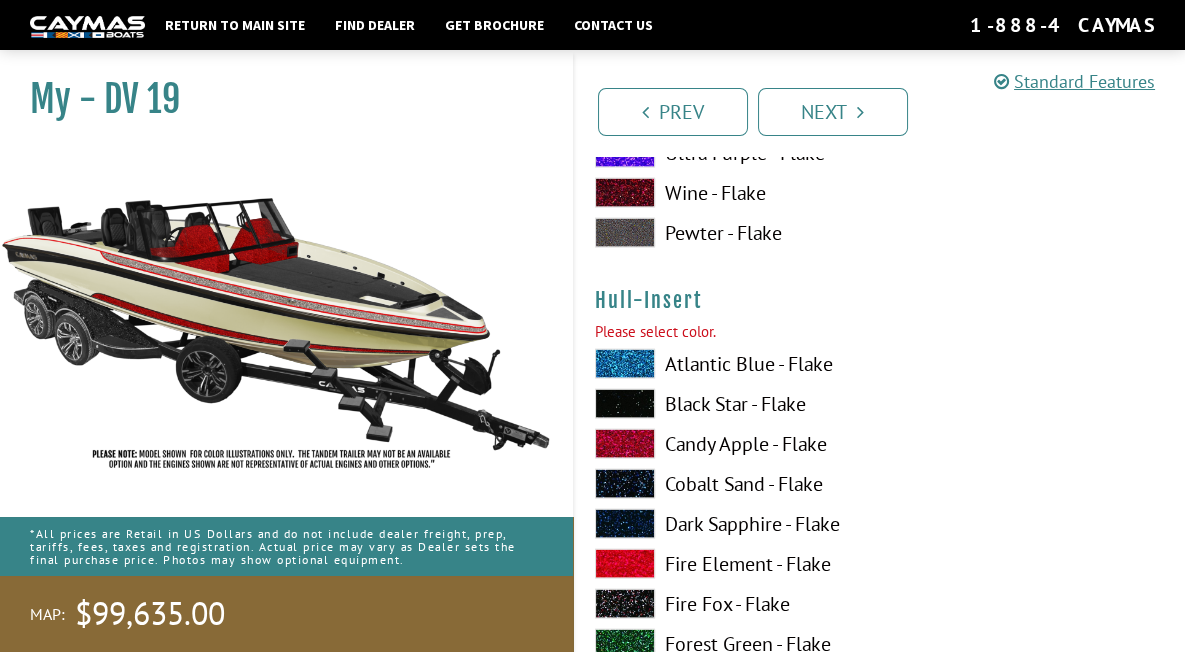 scroll, scrollTop: 7302, scrollLeft: 0, axis: vertical 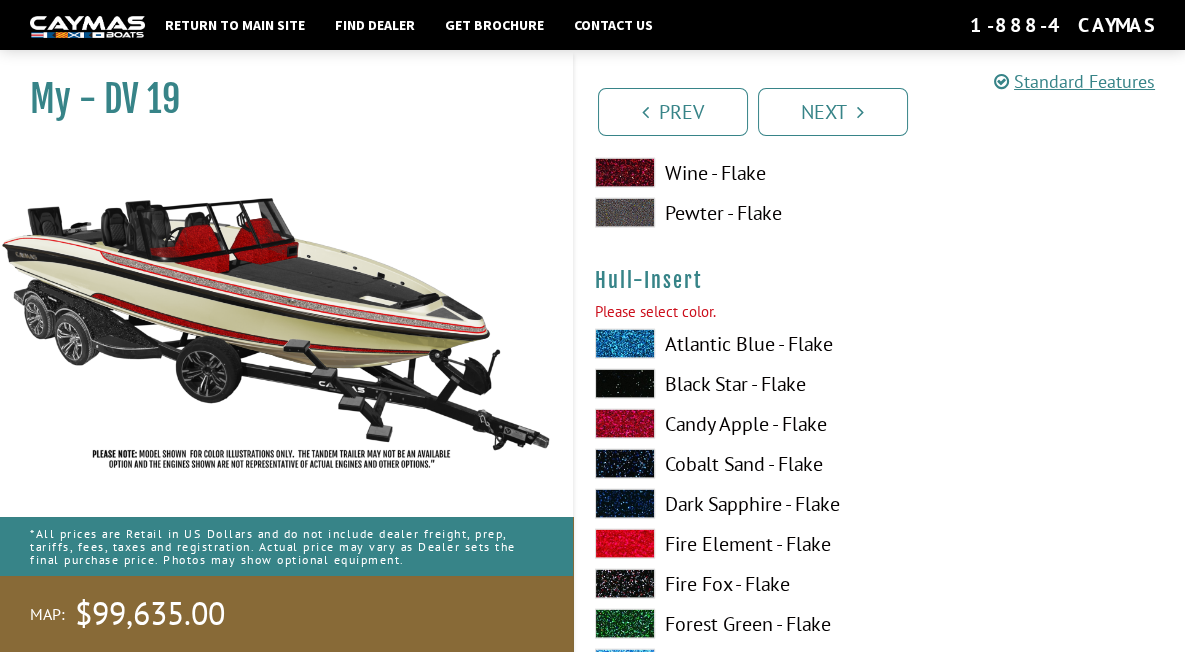 click at bounding box center [625, 424] 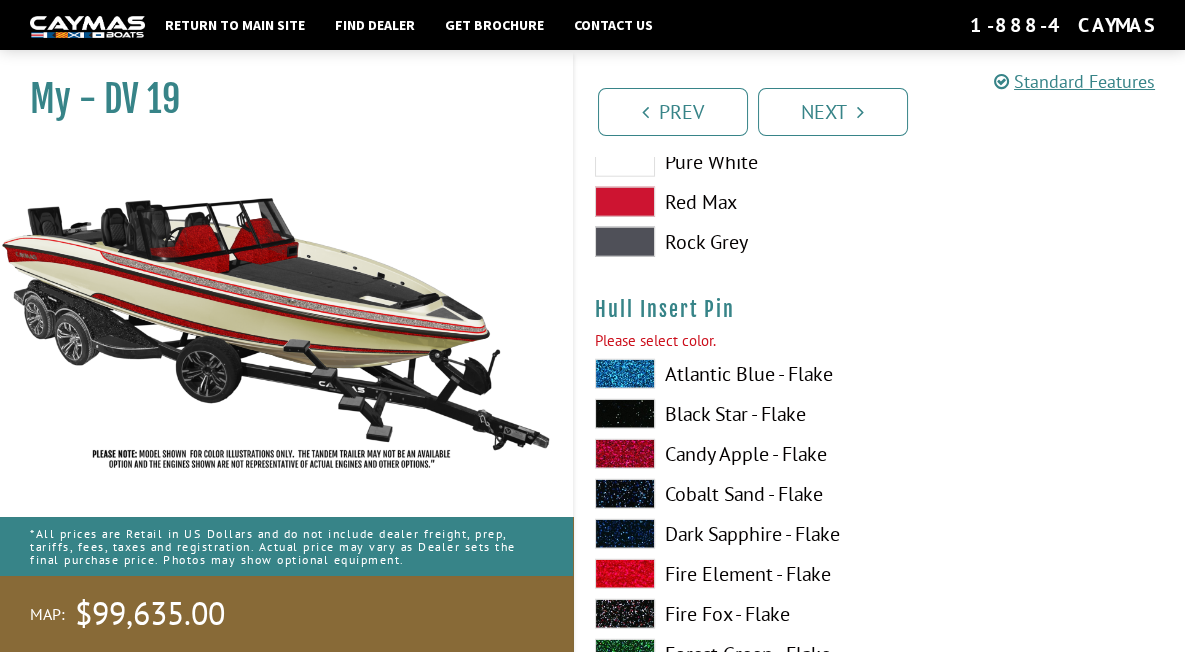 scroll, scrollTop: 8602, scrollLeft: 0, axis: vertical 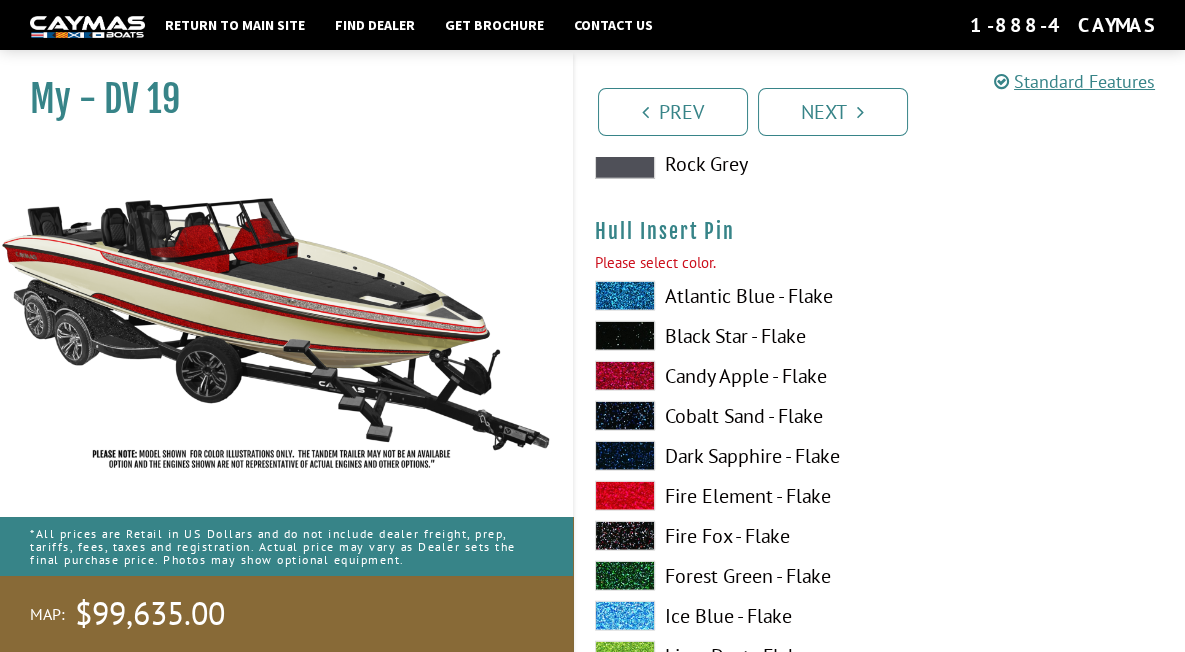 click at bounding box center [625, 336] 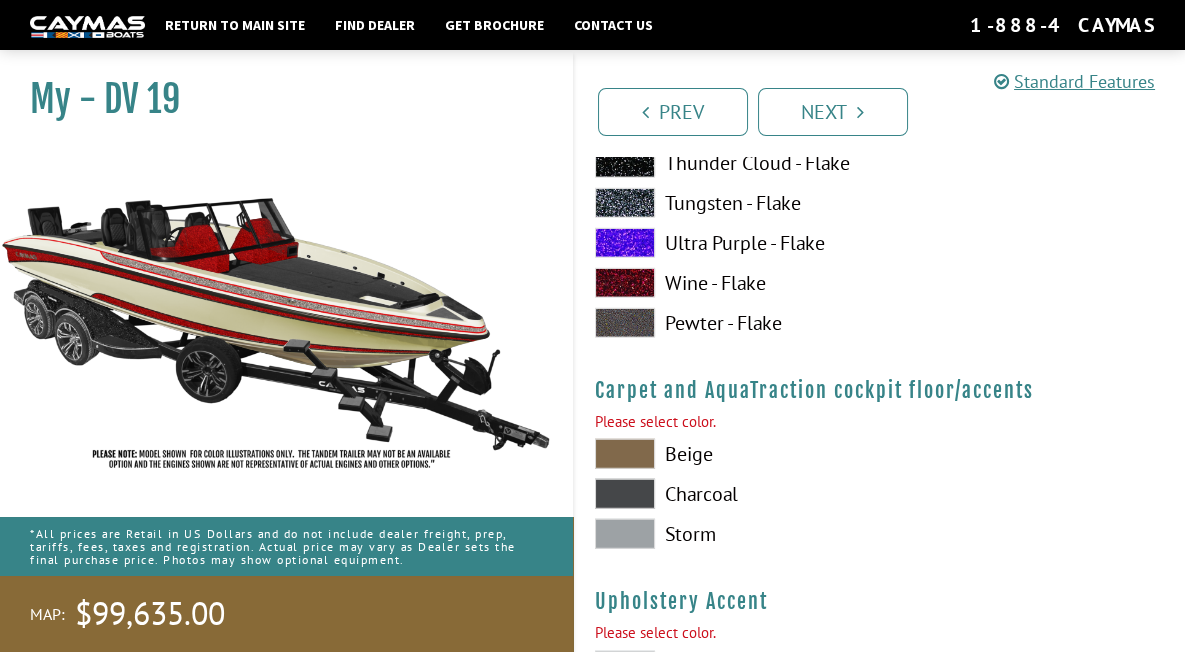 scroll, scrollTop: 9302, scrollLeft: 0, axis: vertical 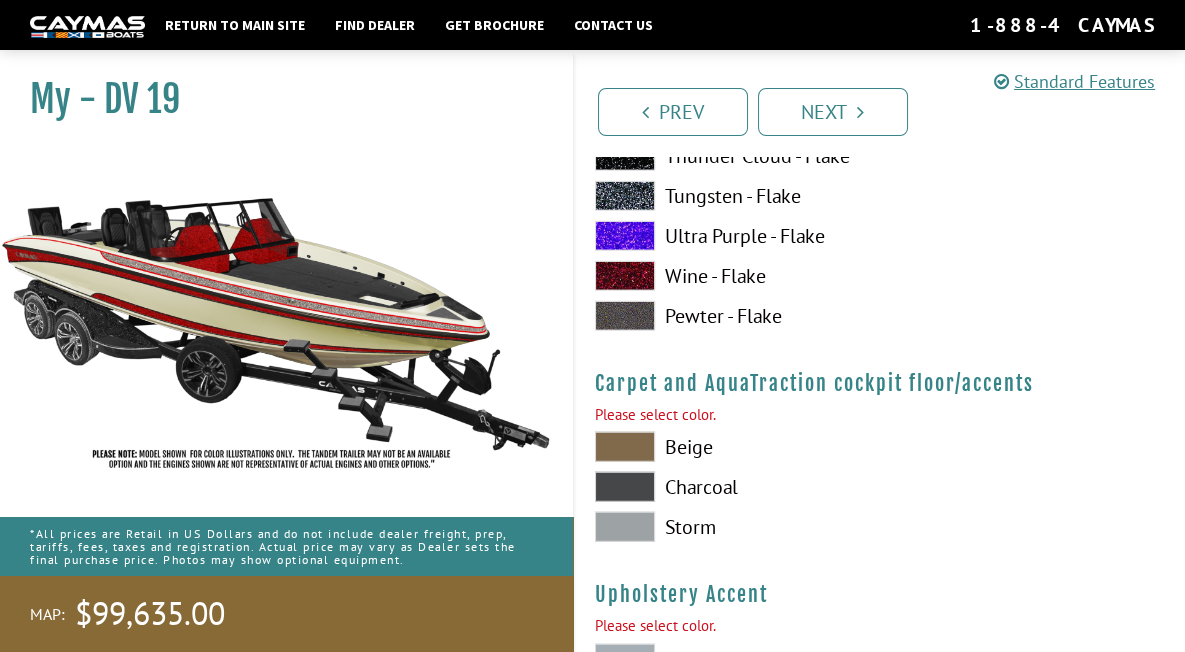 click at bounding box center (625, 527) 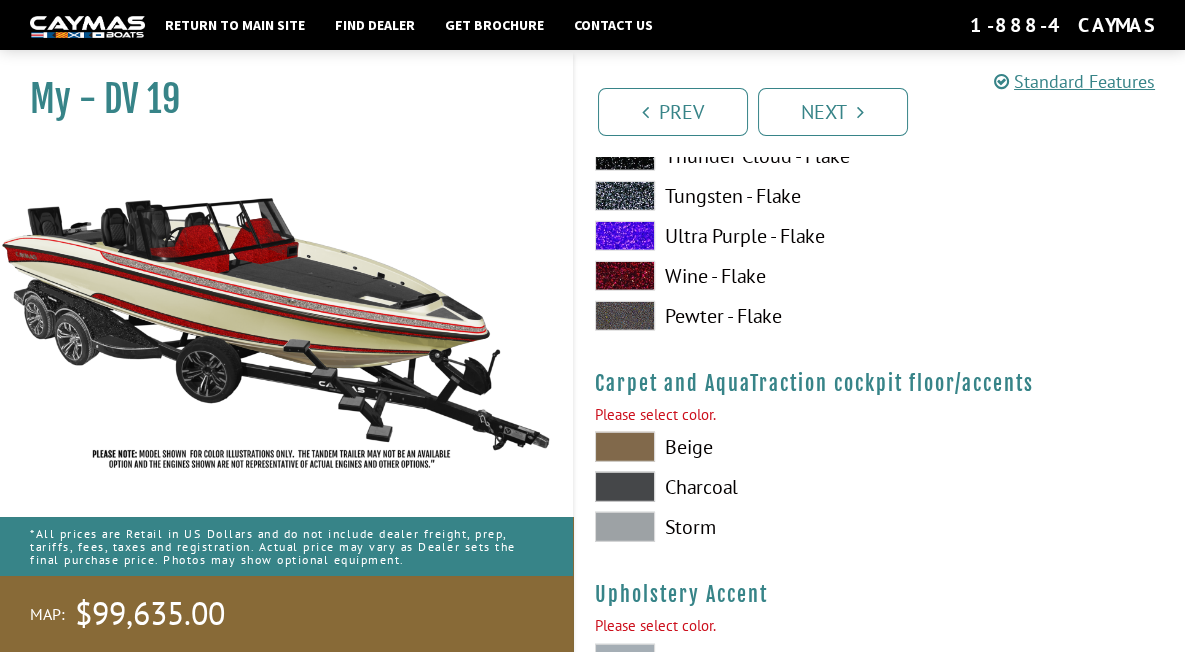click at bounding box center (625, 447) 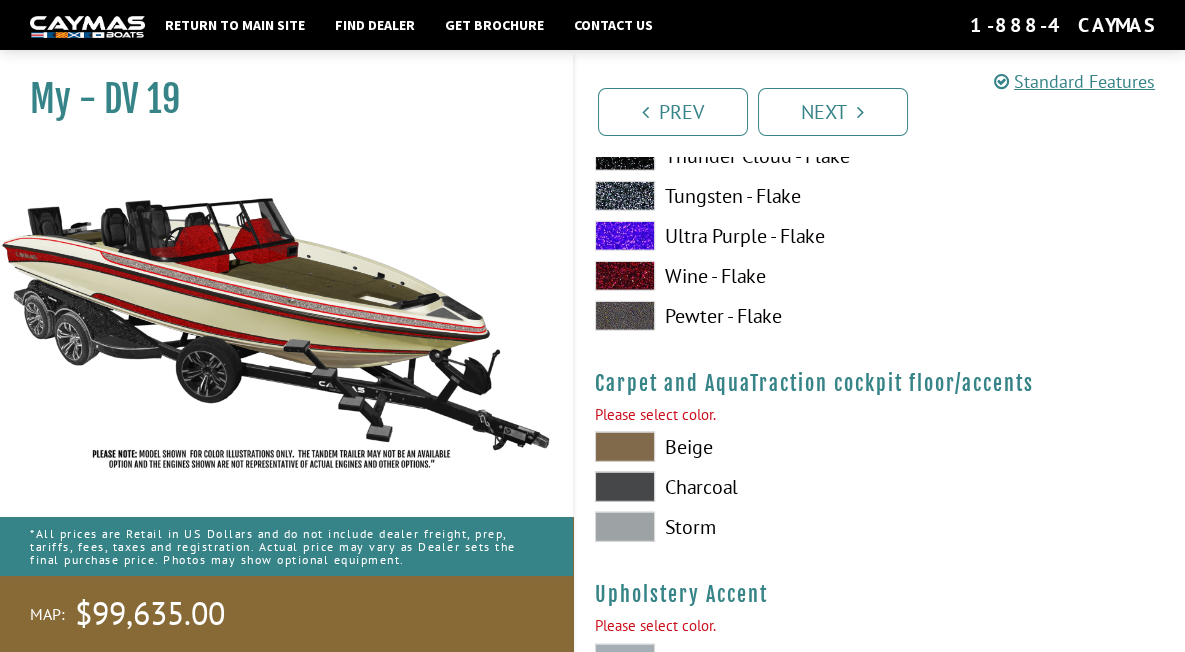 click at bounding box center (625, 527) 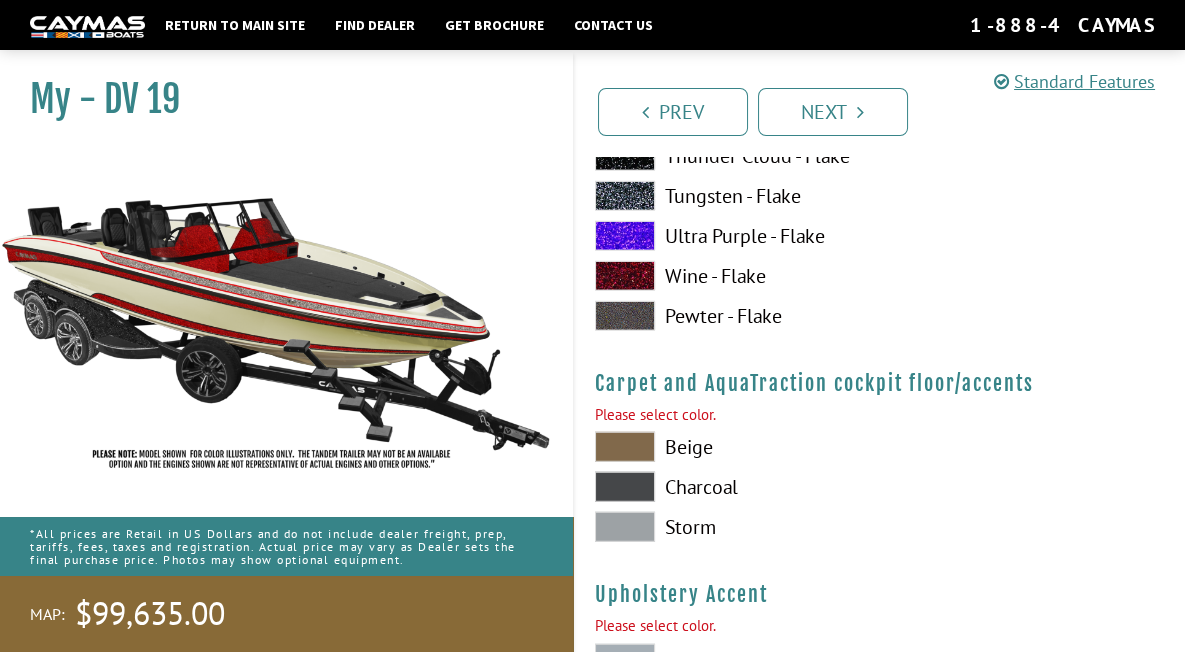 click at bounding box center [625, 487] 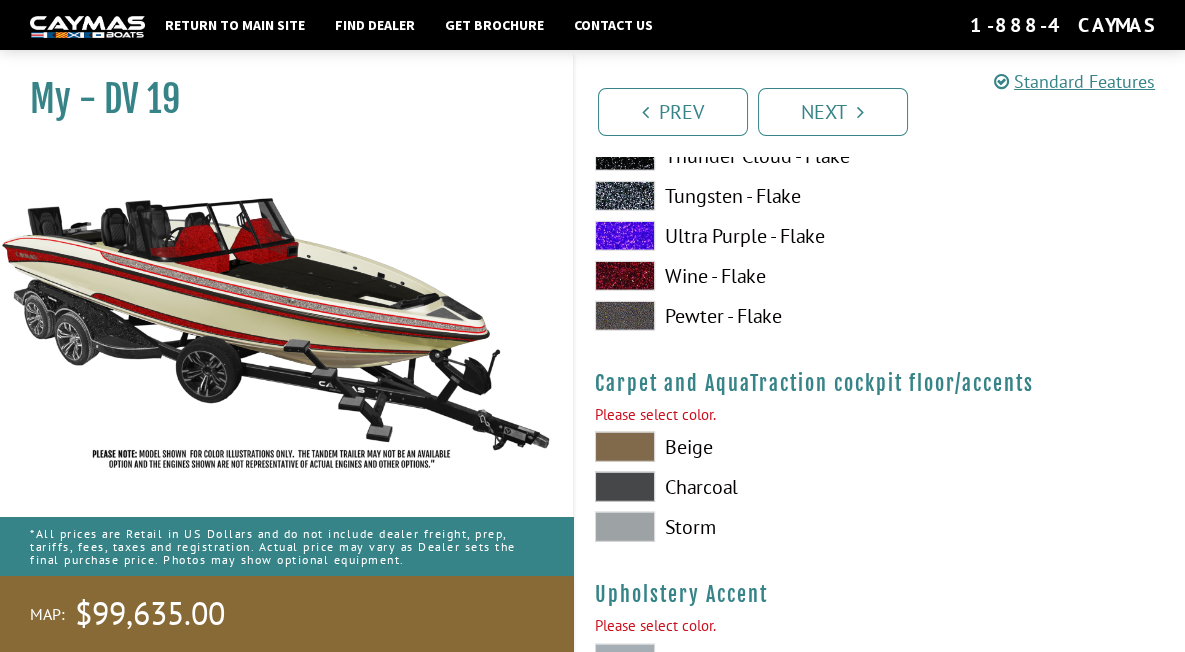 click at bounding box center [625, 527] 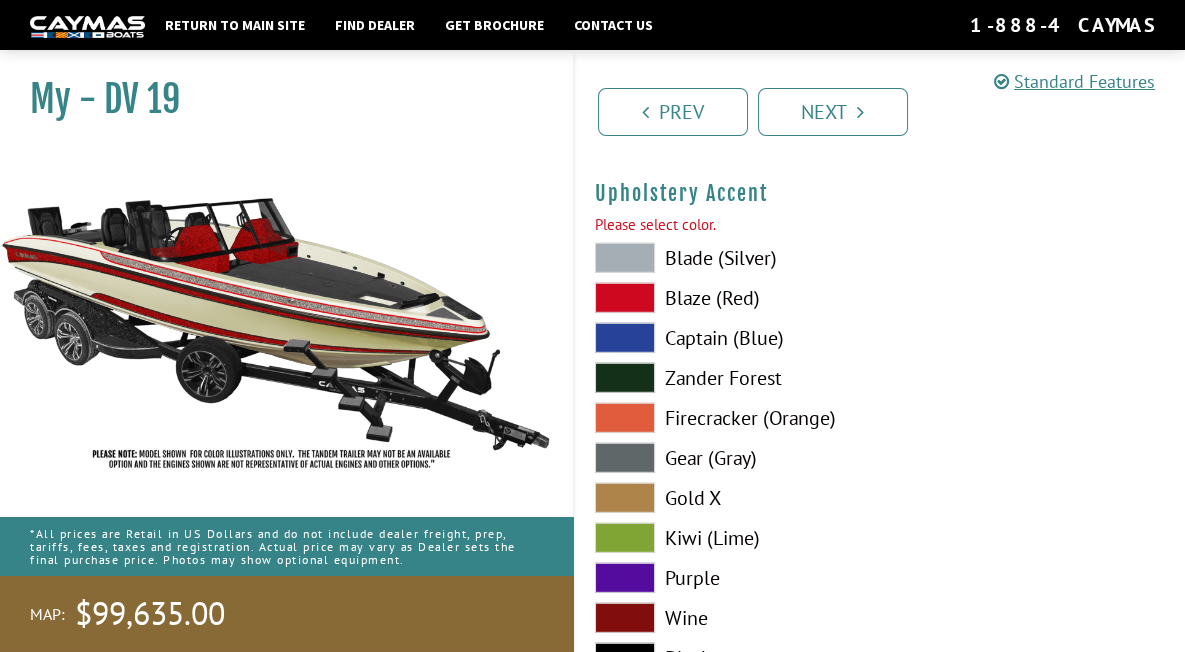 scroll, scrollTop: 9702, scrollLeft: 0, axis: vertical 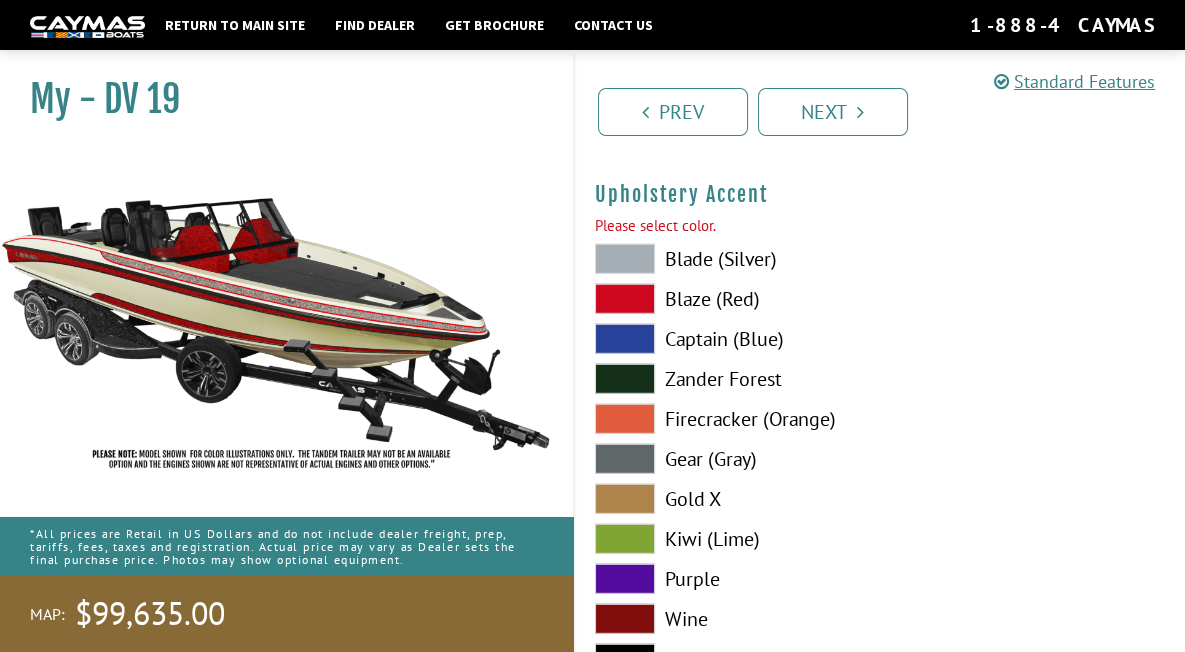 click at bounding box center [625, 259] 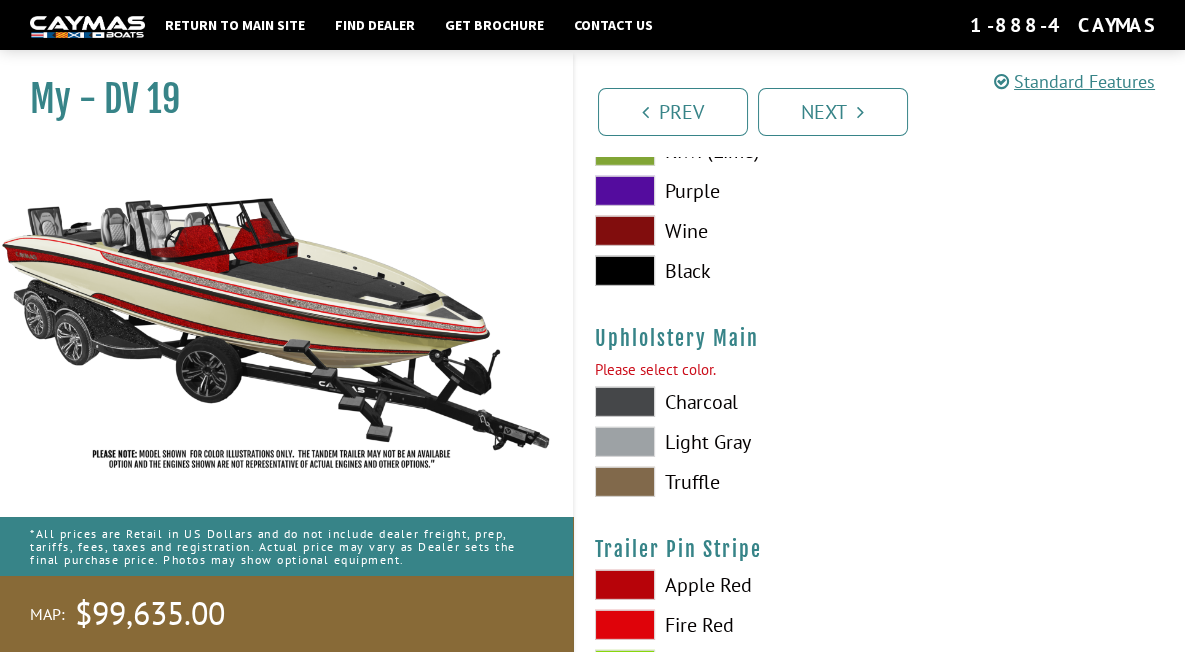 scroll, scrollTop: 10202, scrollLeft: 0, axis: vertical 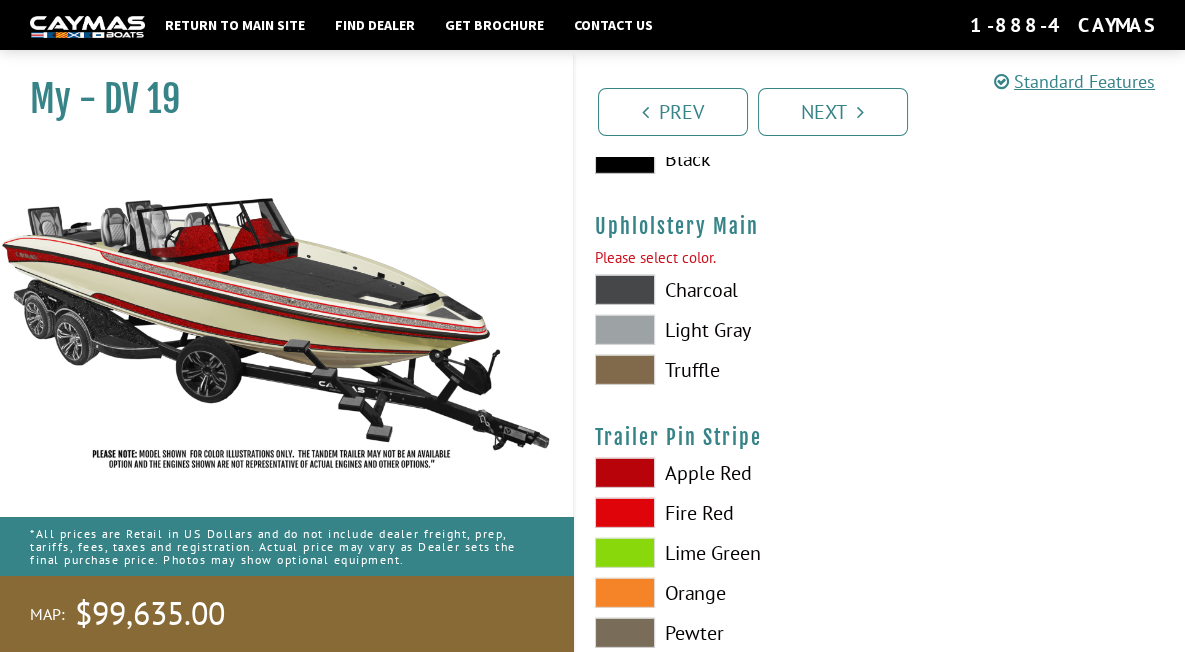 click at bounding box center (625, 330) 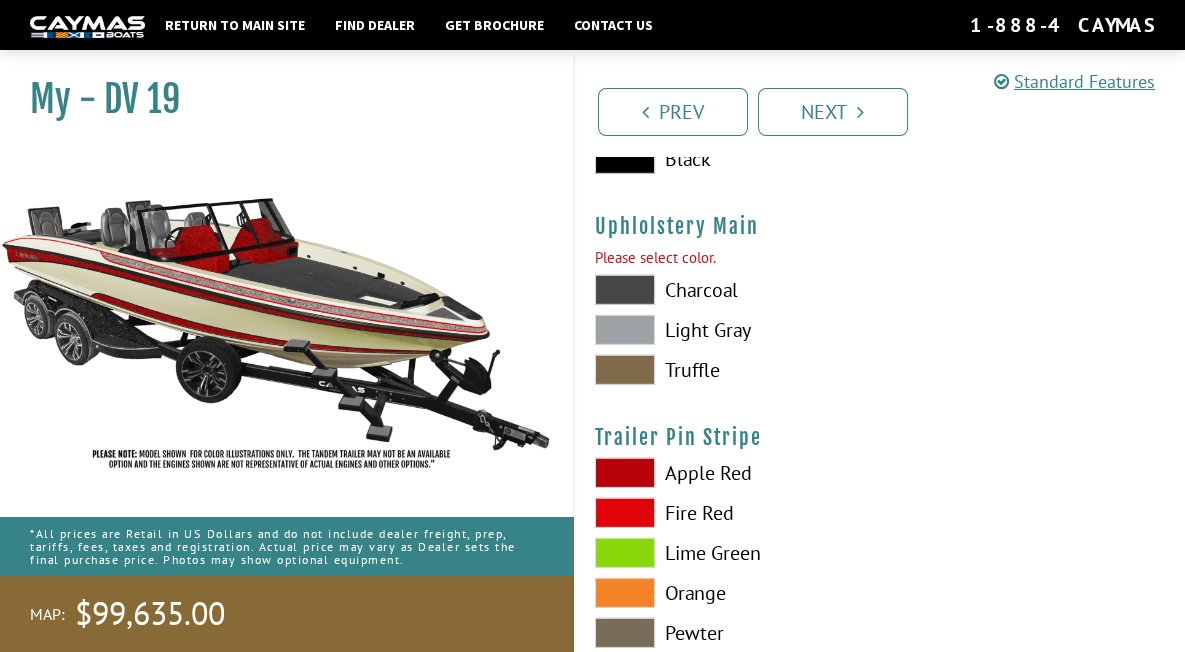 click at bounding box center (625, 330) 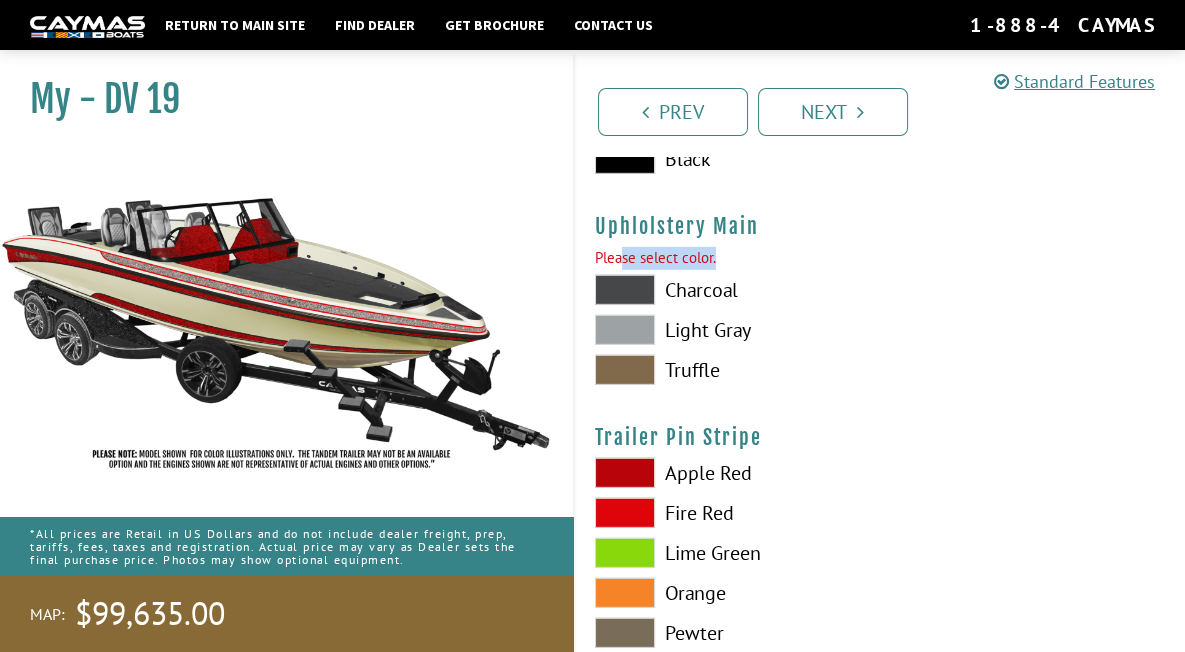 click on "Uphlolstery Main
Please select color.
Charcoal
Light Gray
Truffle" at bounding box center [880, 305] 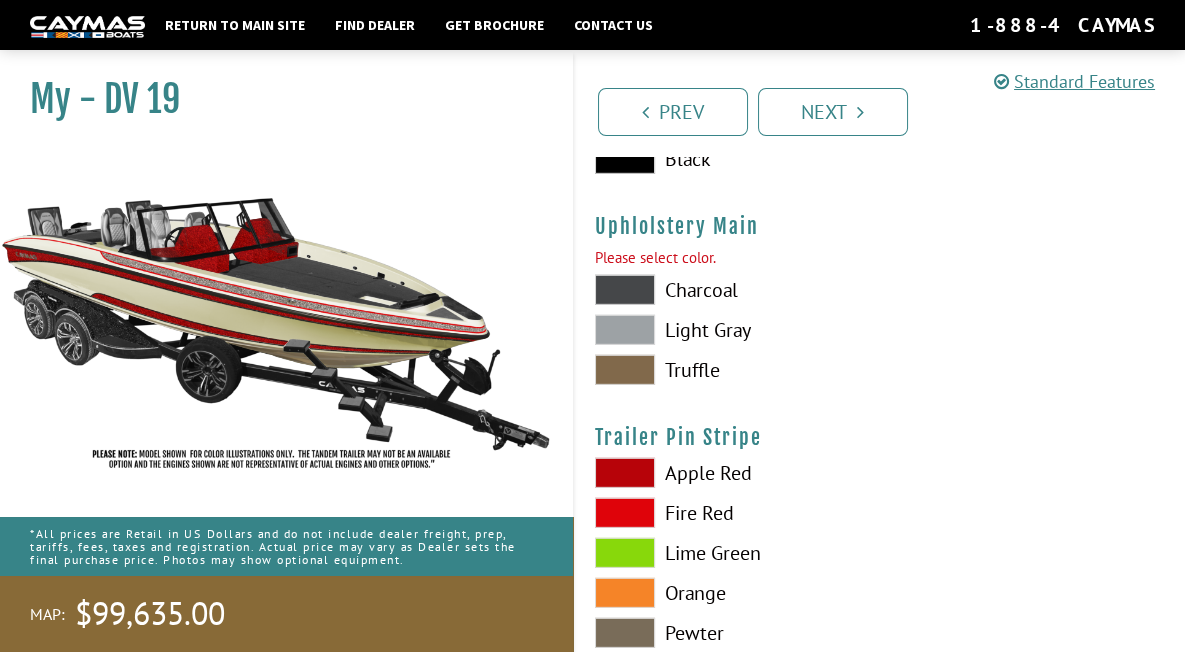 click at bounding box center (625, 330) 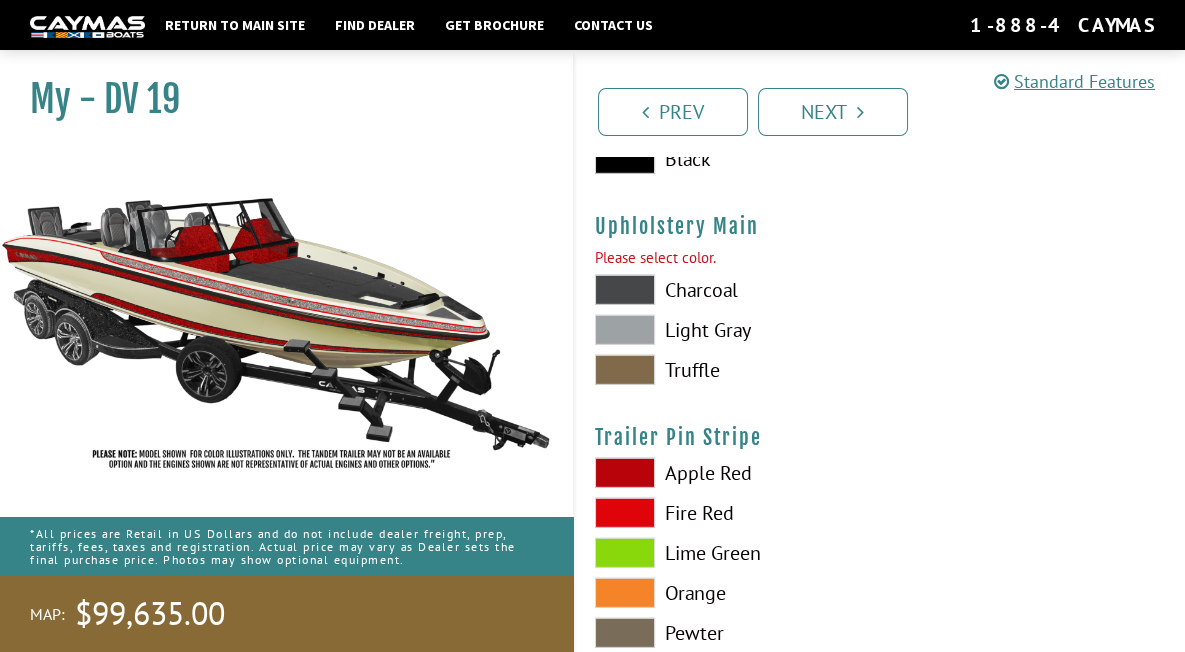 click at bounding box center [625, 290] 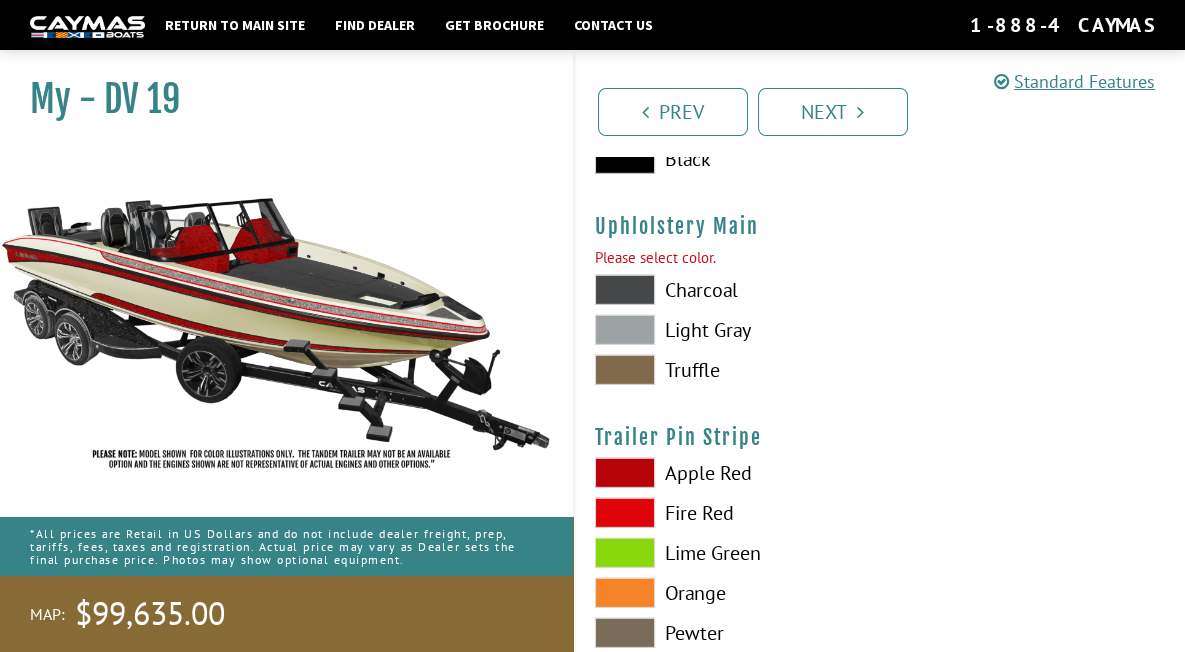 click at bounding box center [625, 290] 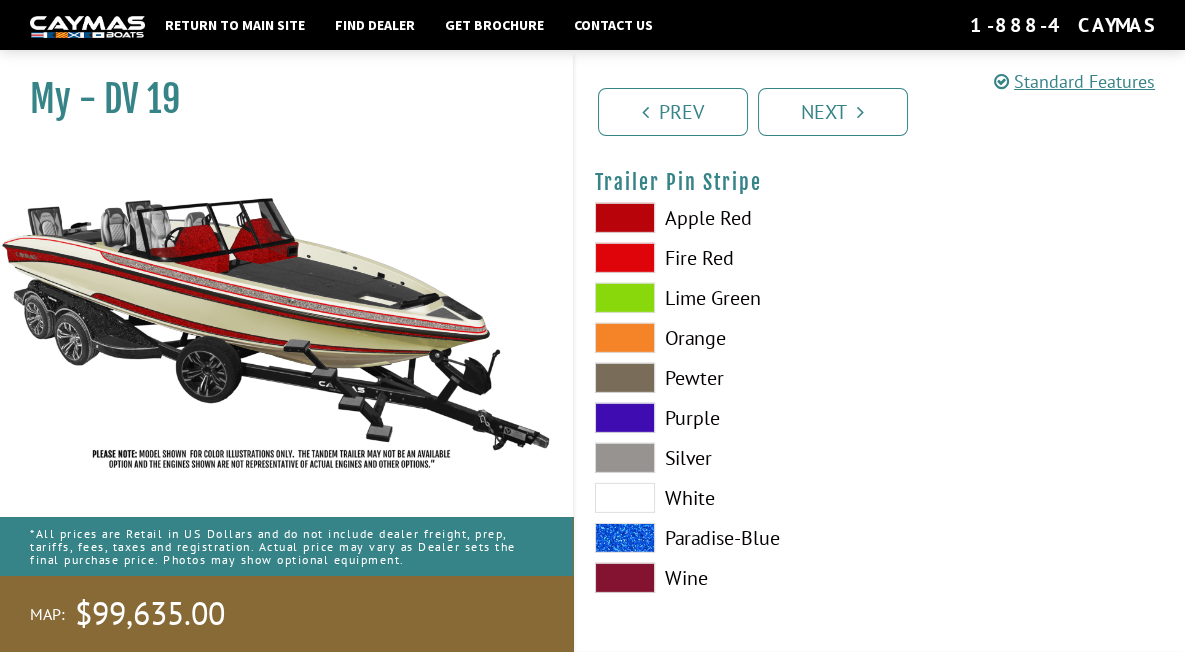 scroll, scrollTop: 10458, scrollLeft: 0, axis: vertical 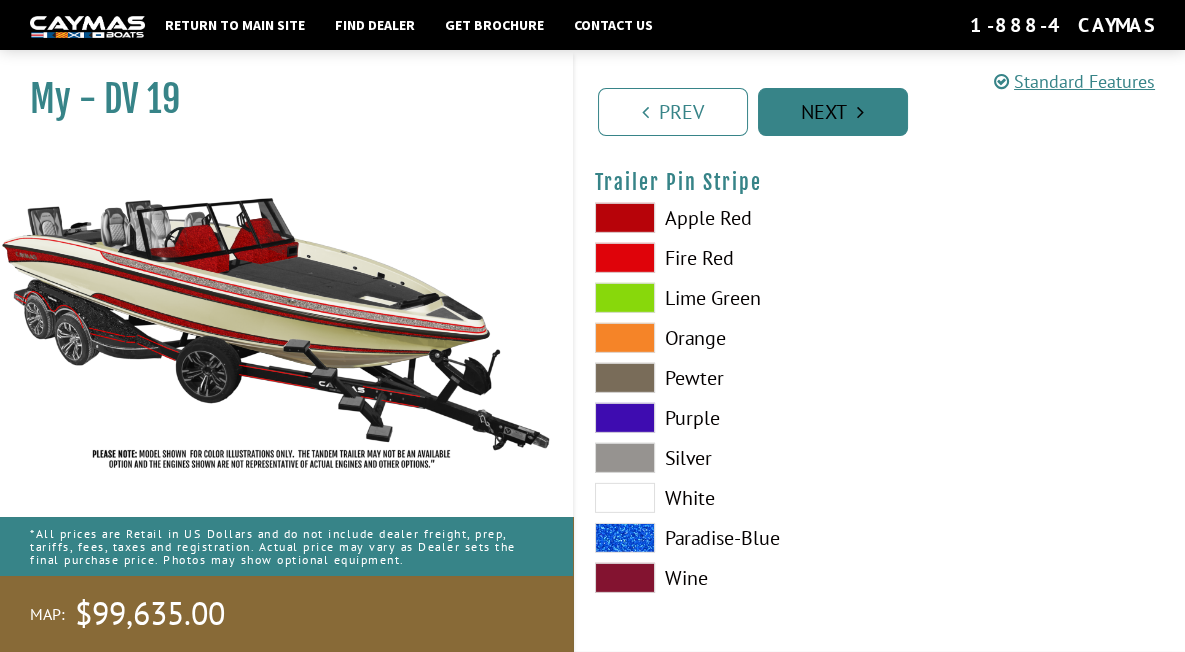 click on "Next" at bounding box center (833, 112) 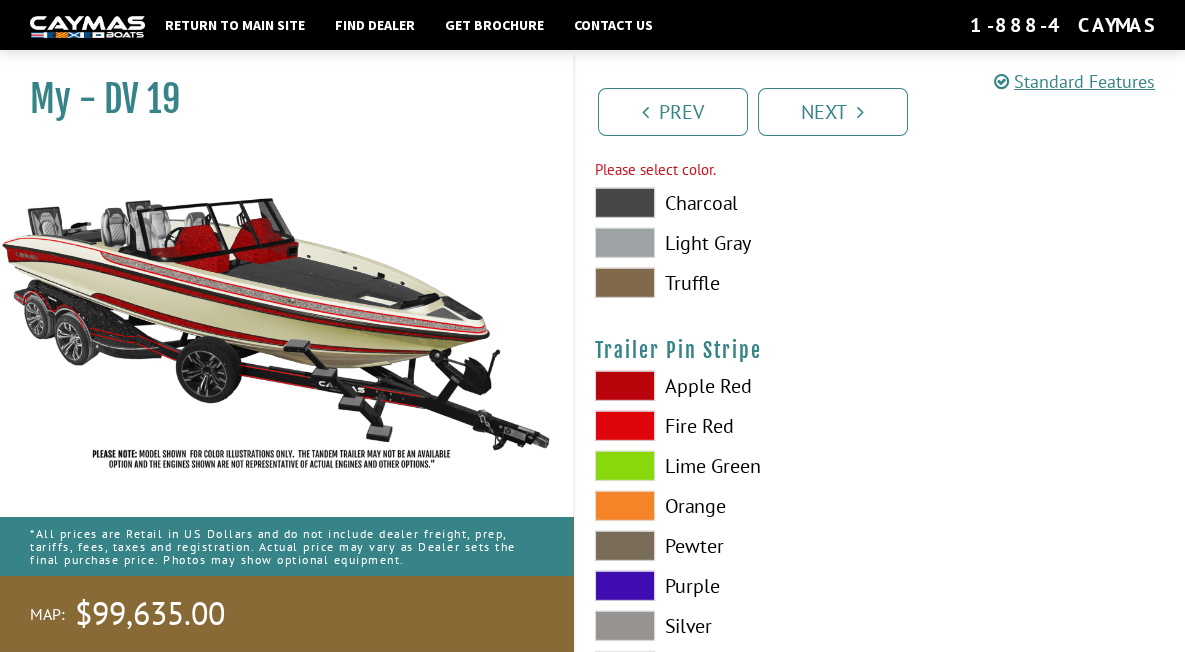 scroll, scrollTop: 9936, scrollLeft: 0, axis: vertical 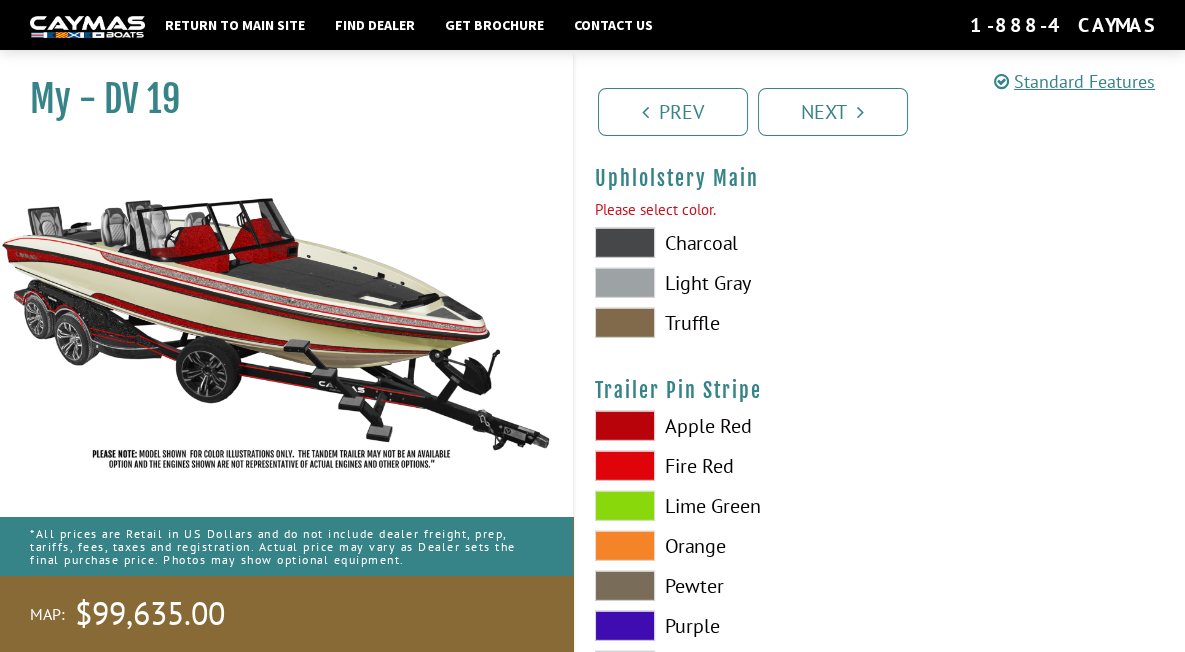 click at bounding box center [625, 283] 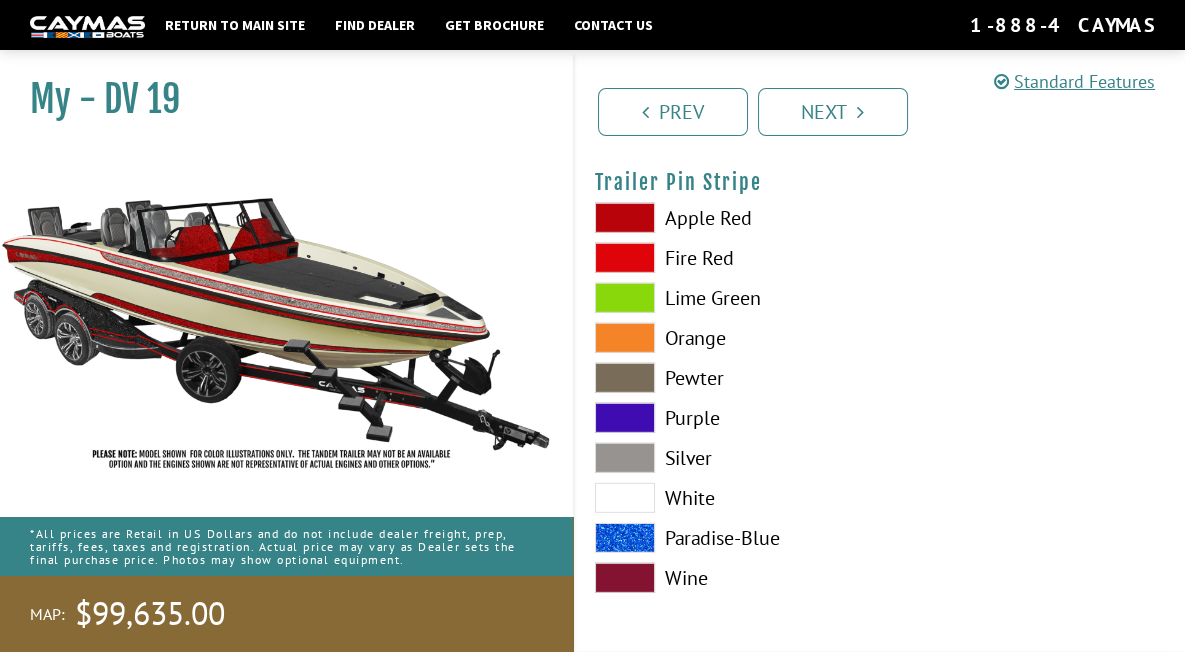 scroll, scrollTop: 10144, scrollLeft: 0, axis: vertical 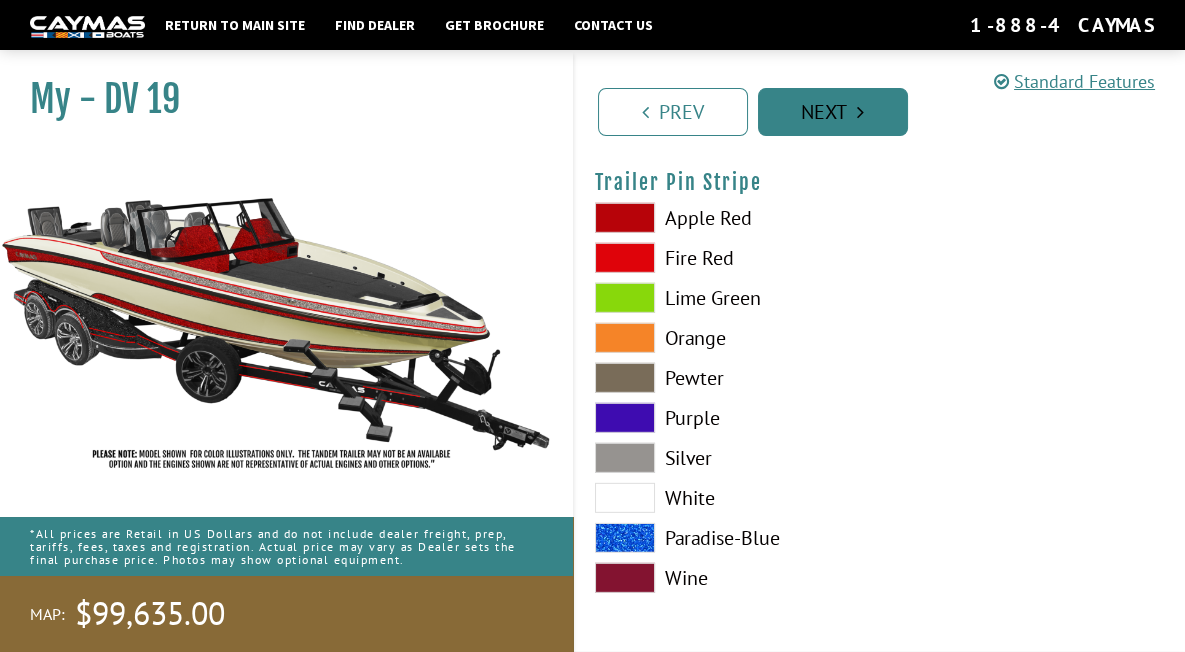 click on "Next" at bounding box center [833, 112] 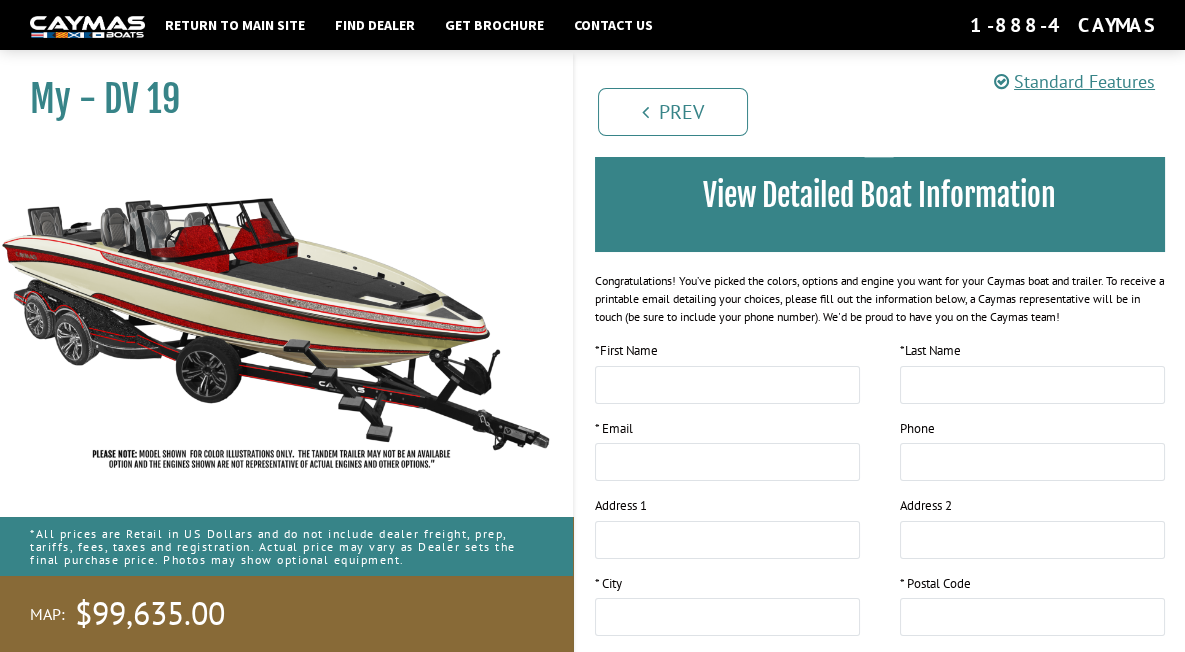 scroll, scrollTop: 454, scrollLeft: 0, axis: vertical 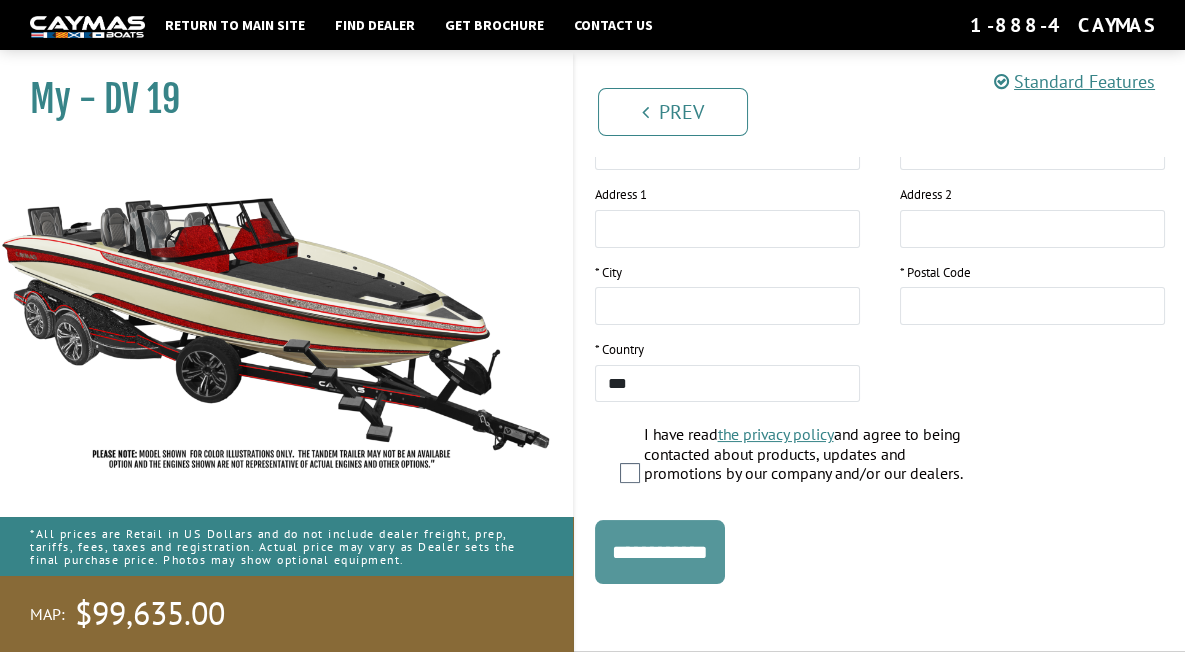 click on "**********" at bounding box center (660, 552) 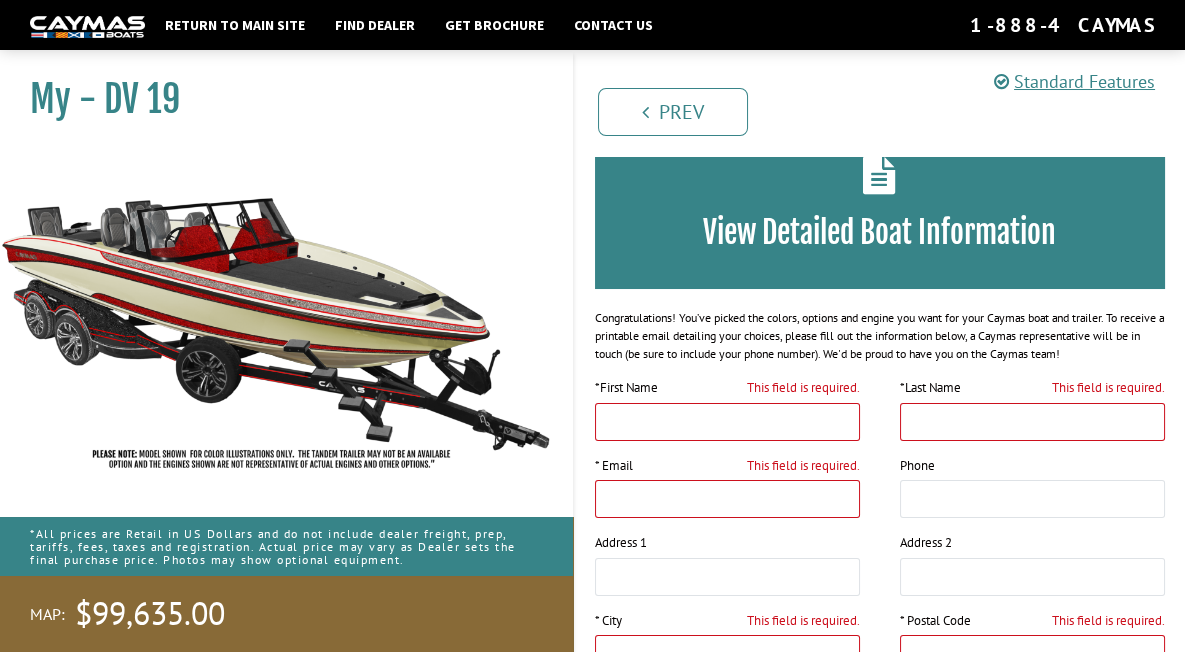 scroll, scrollTop: 0, scrollLeft: 0, axis: both 